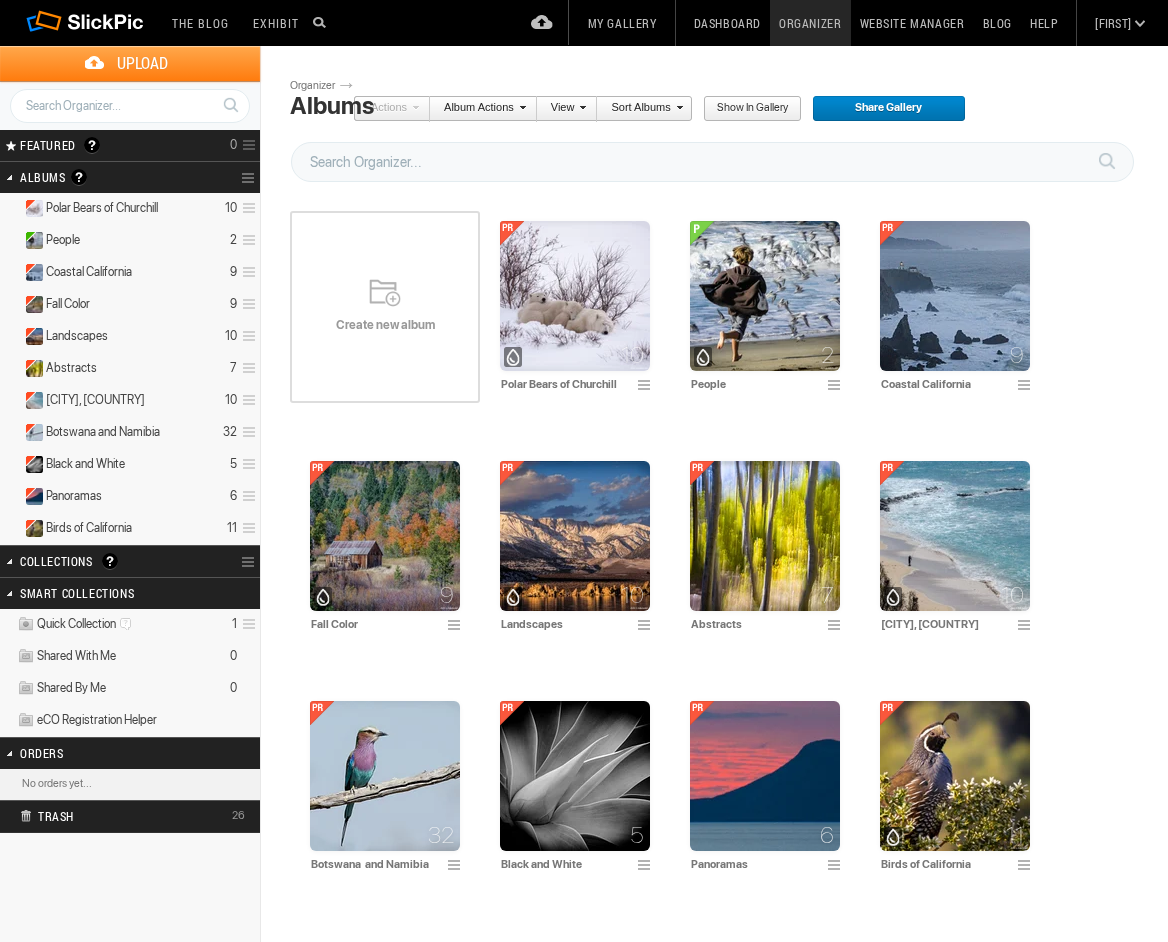 scroll, scrollTop: 3, scrollLeft: 0, axis: vertical 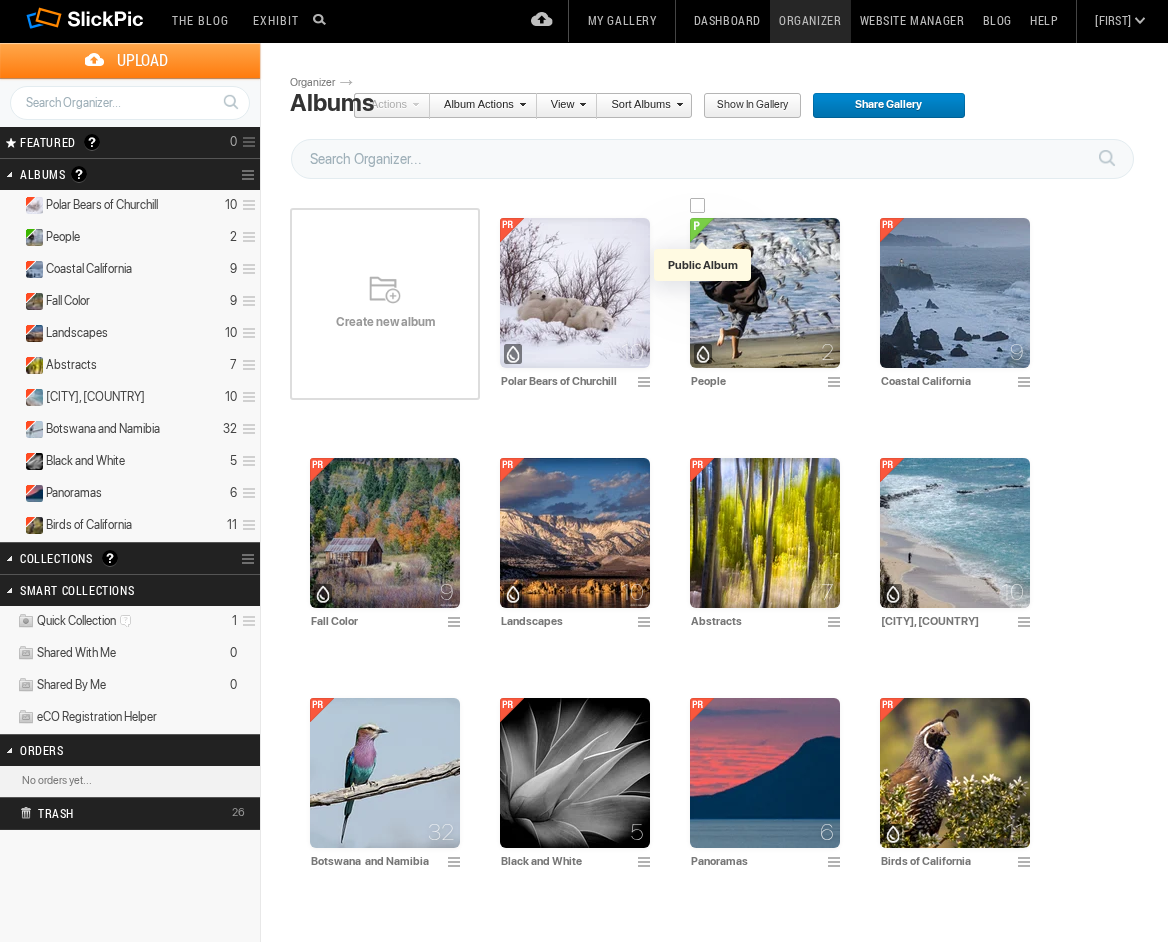 click at bounding box center [702, 230] 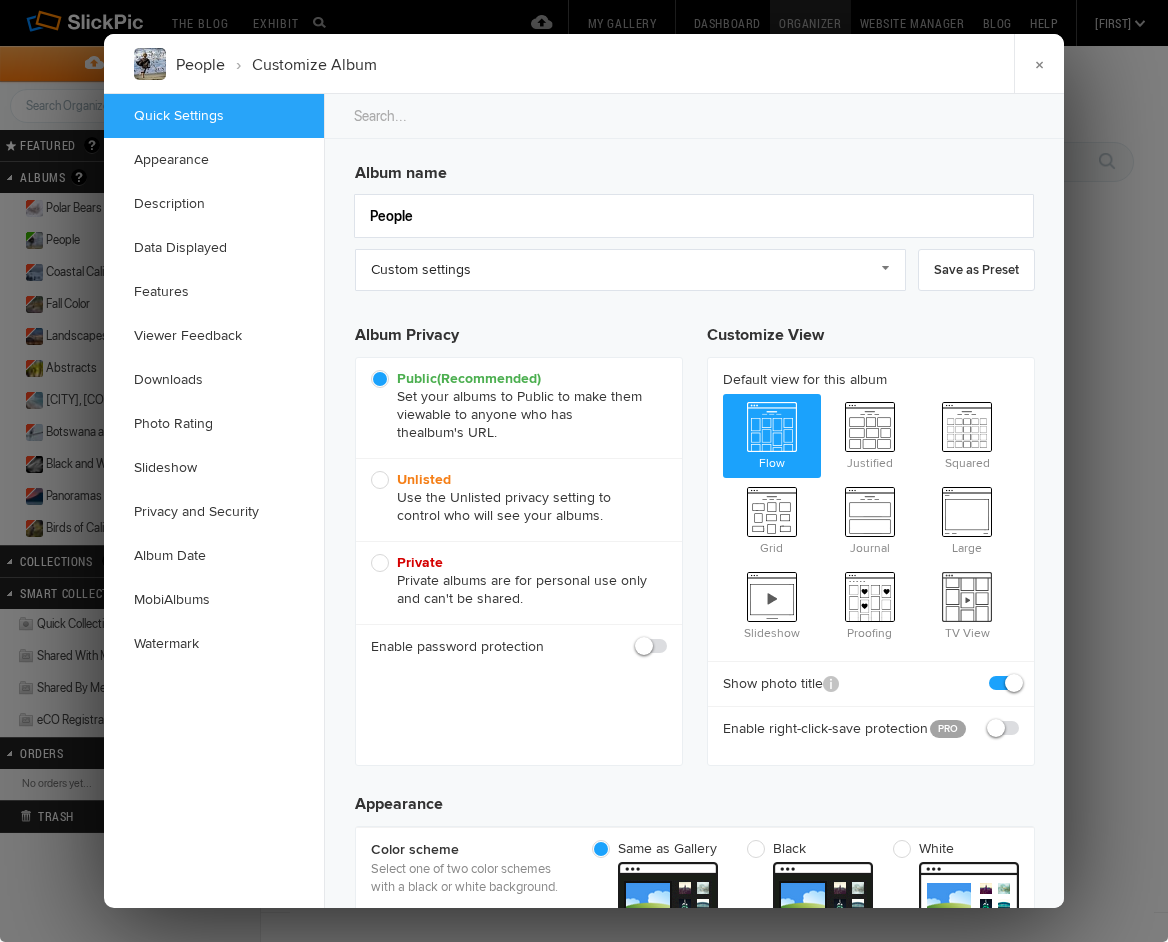 scroll, scrollTop: 0, scrollLeft: 0, axis: both 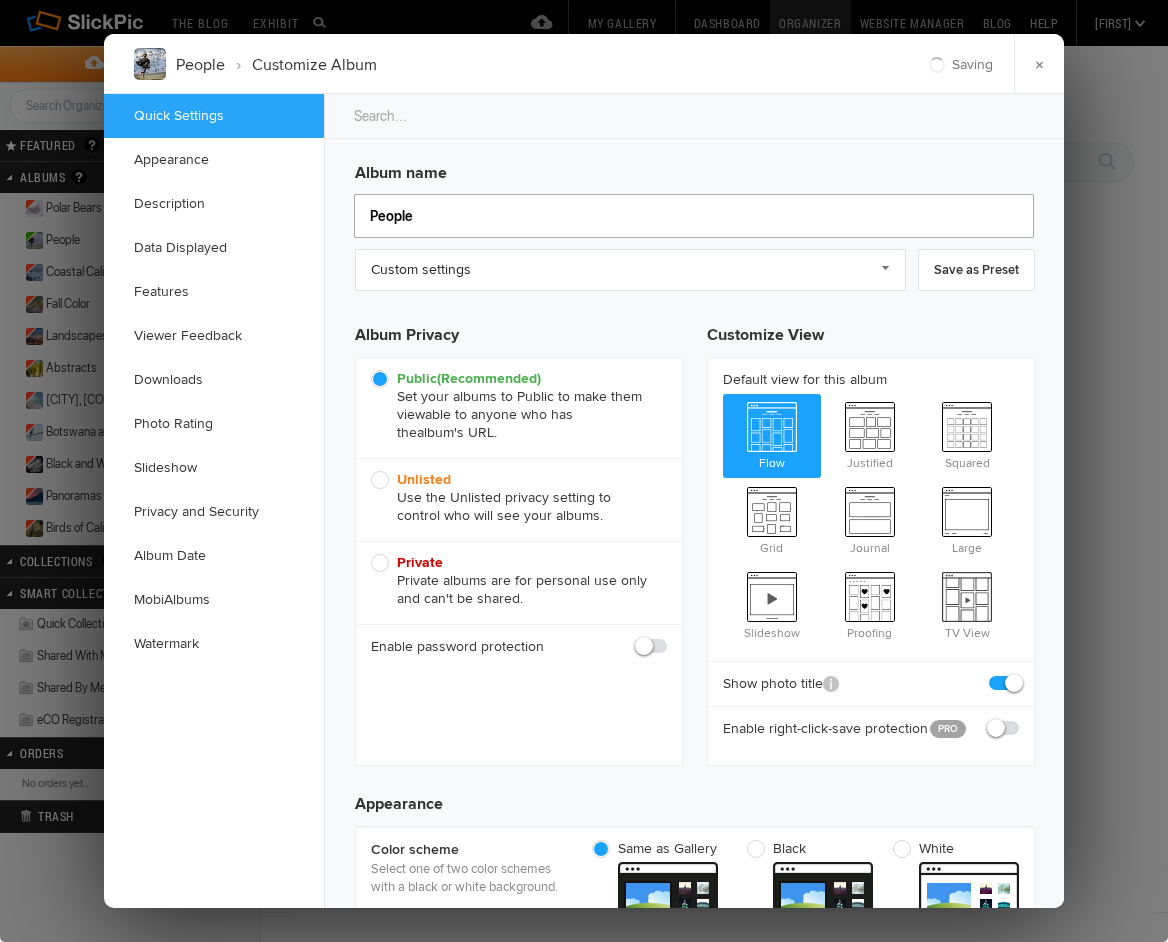 click on "People" 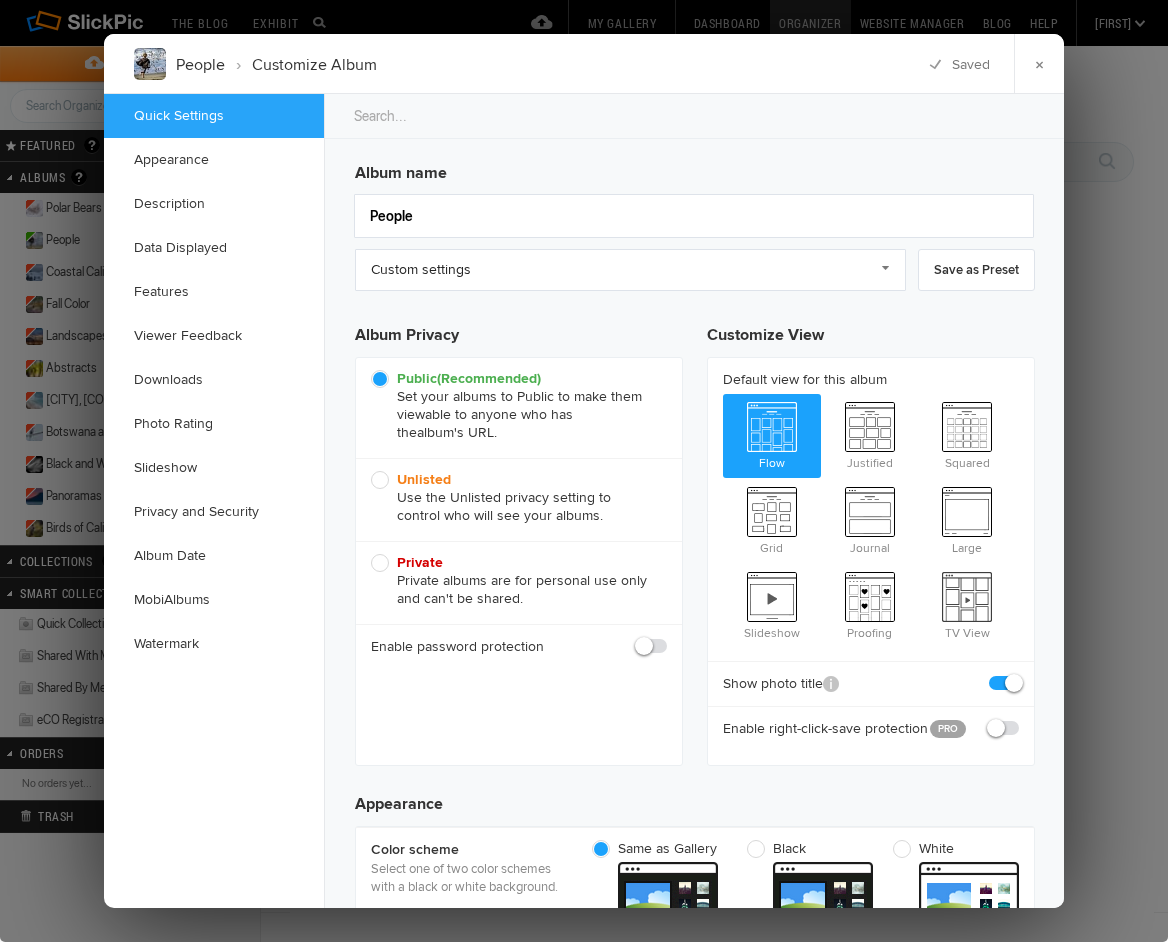click on "Private  Private albums are for personal use only and can't be shared." 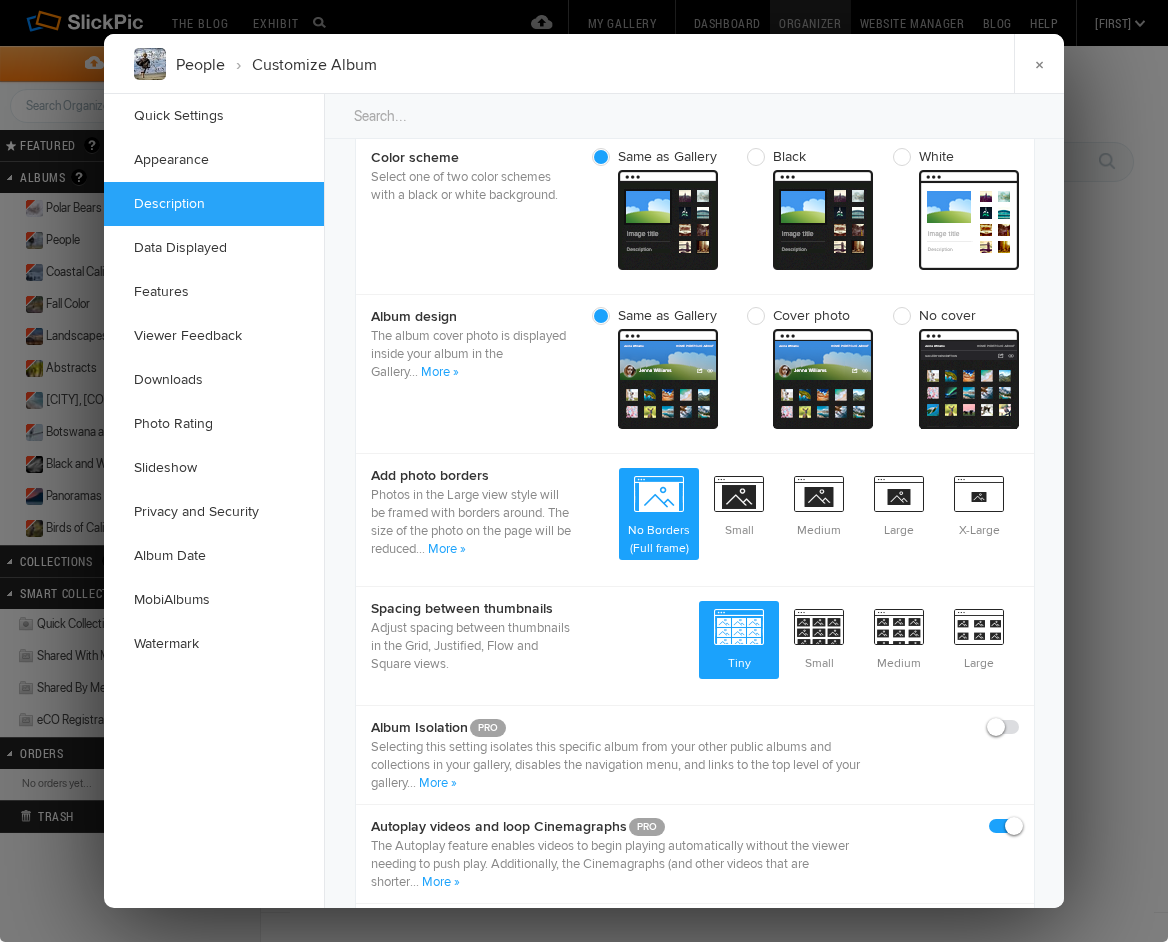 scroll, scrollTop: 605, scrollLeft: 0, axis: vertical 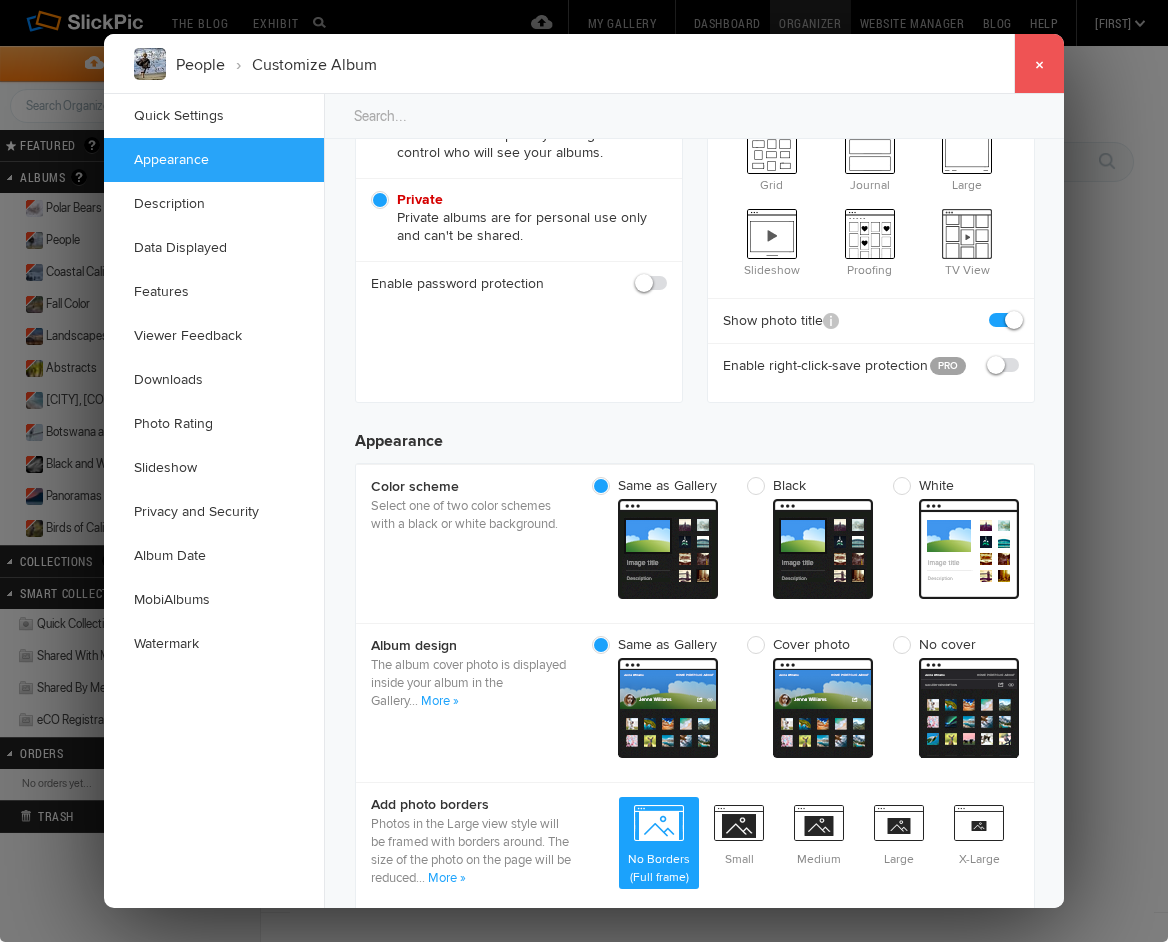 click on "×" 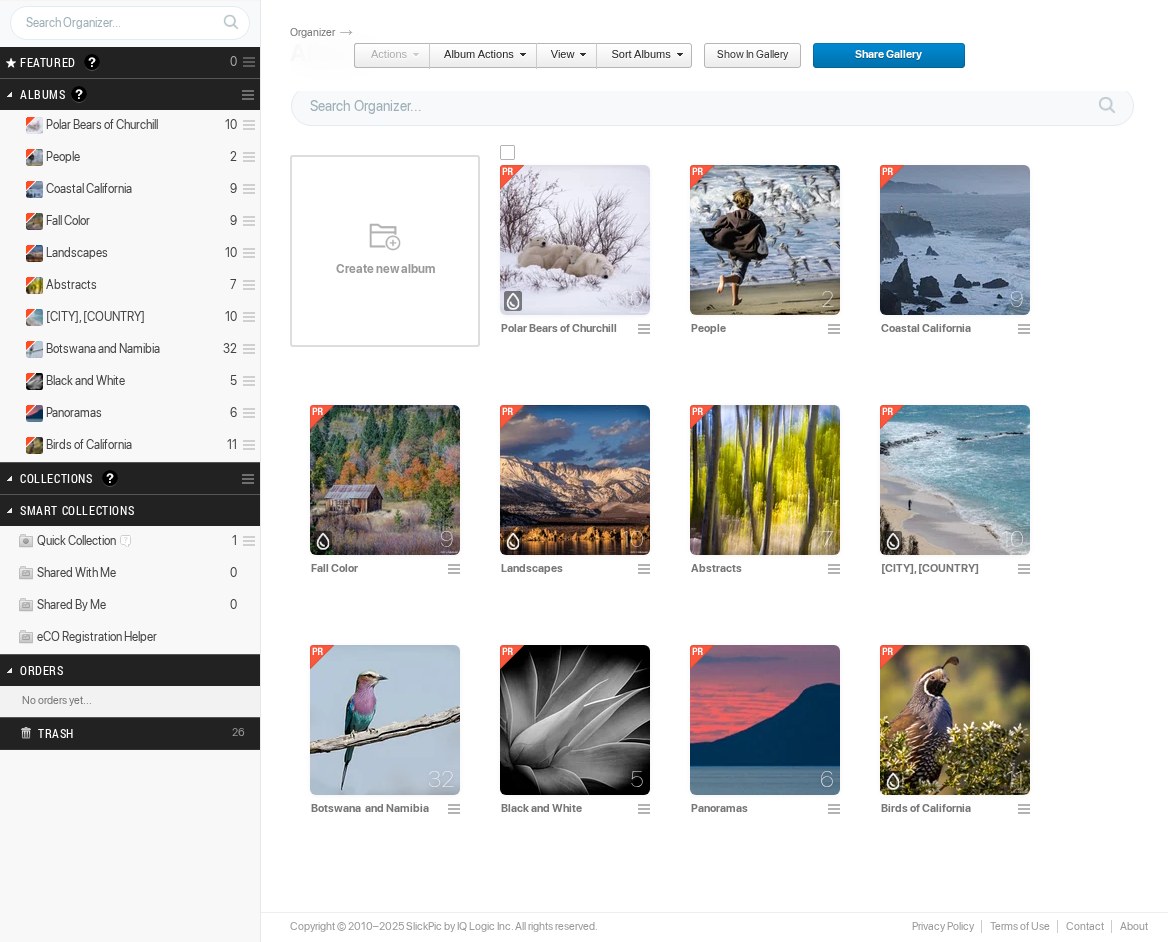 scroll, scrollTop: 83, scrollLeft: 0, axis: vertical 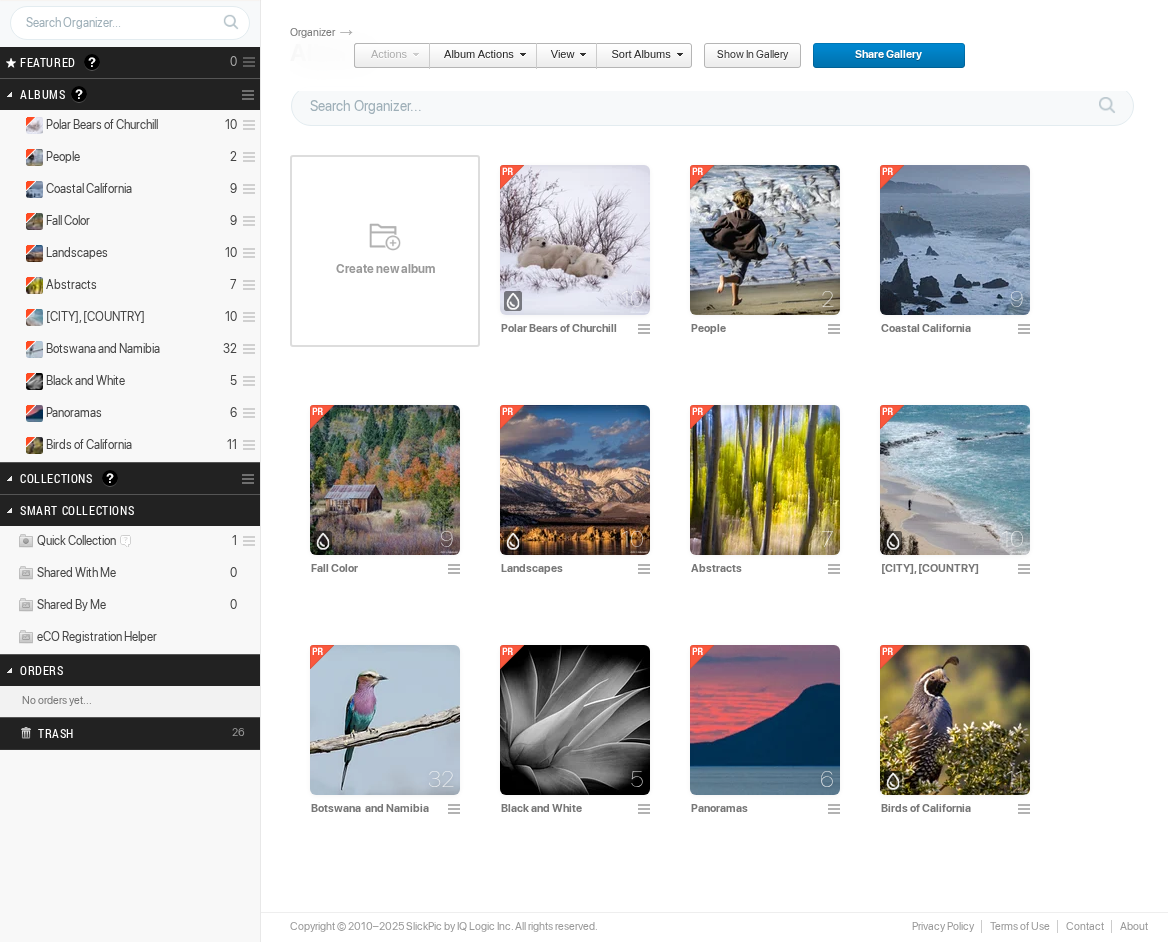click on "Create new album" at bounding box center [385, 269] 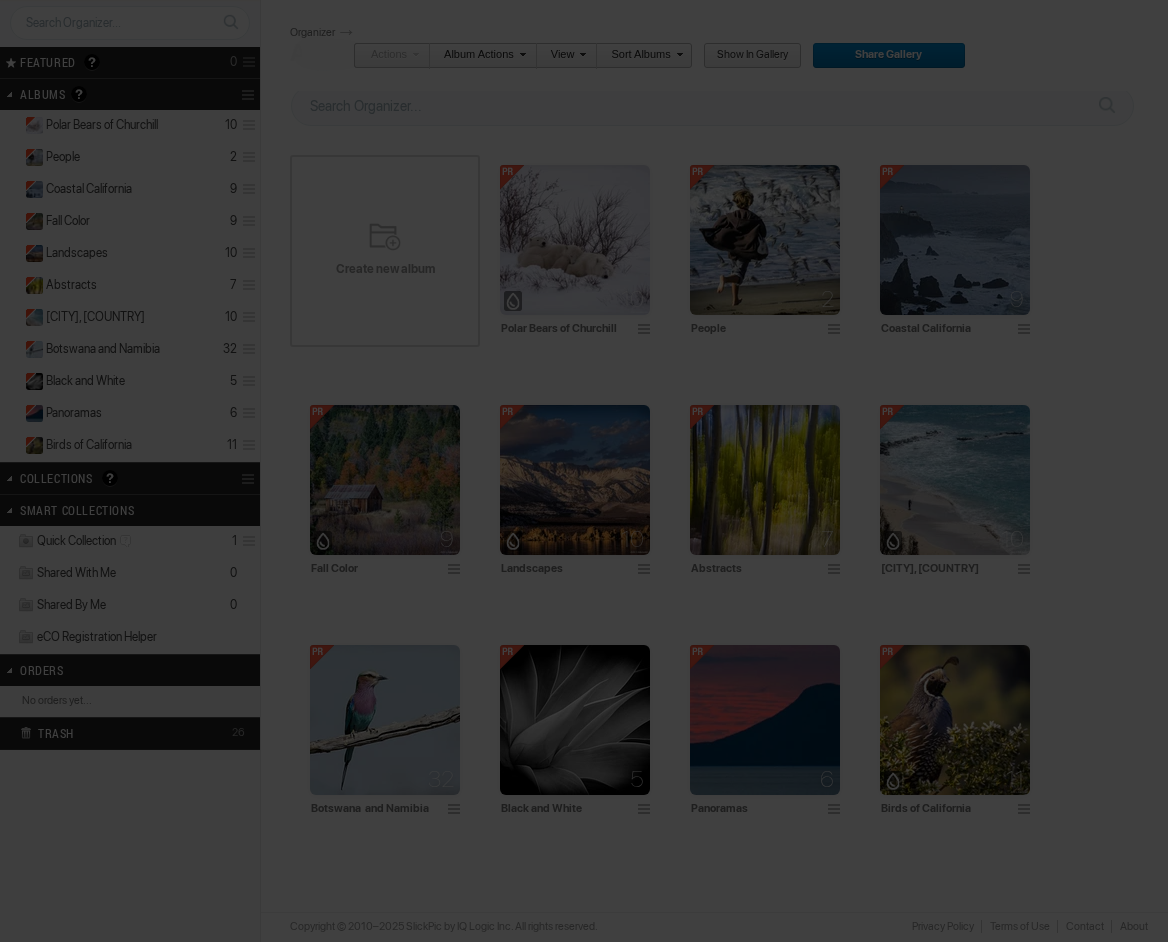scroll, scrollTop: 87, scrollLeft: -2, axis: both 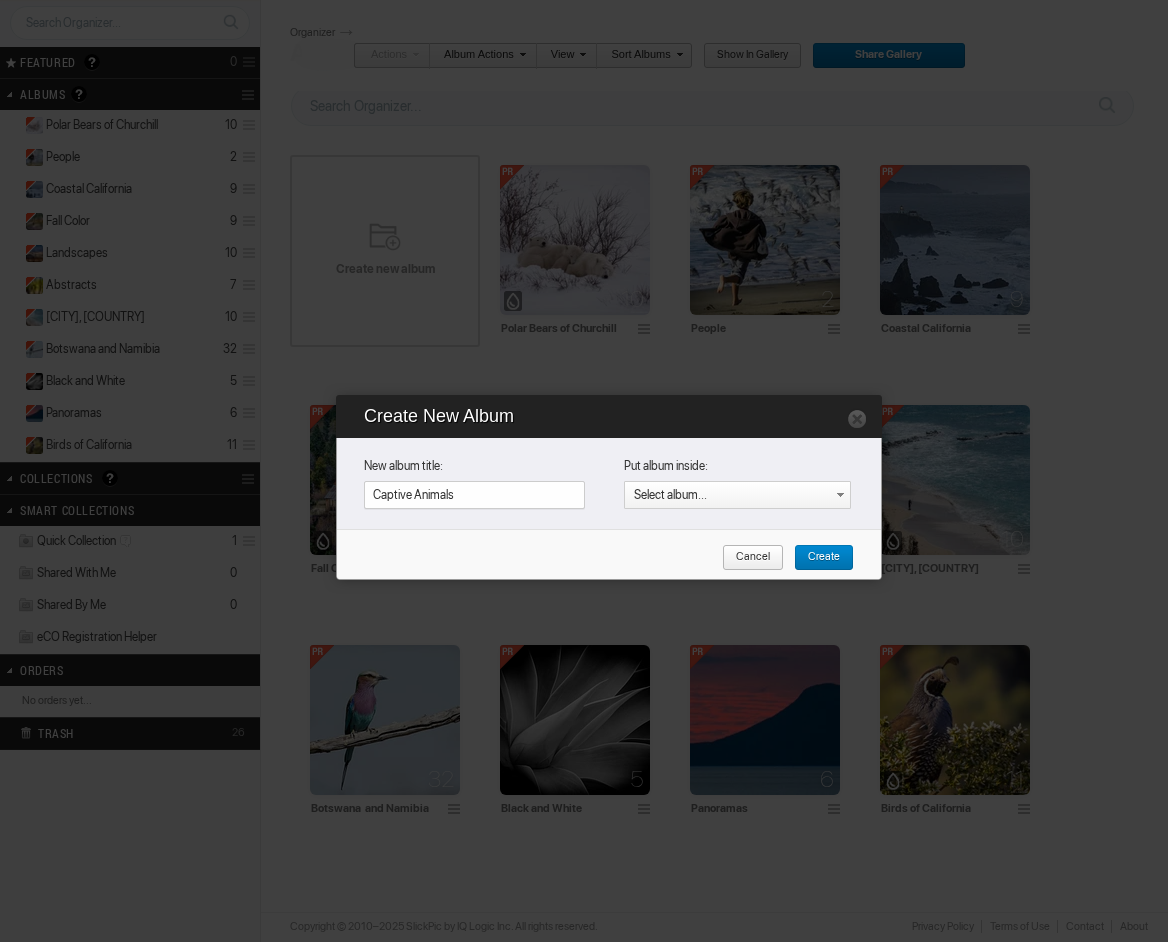type on "Captive Animals" 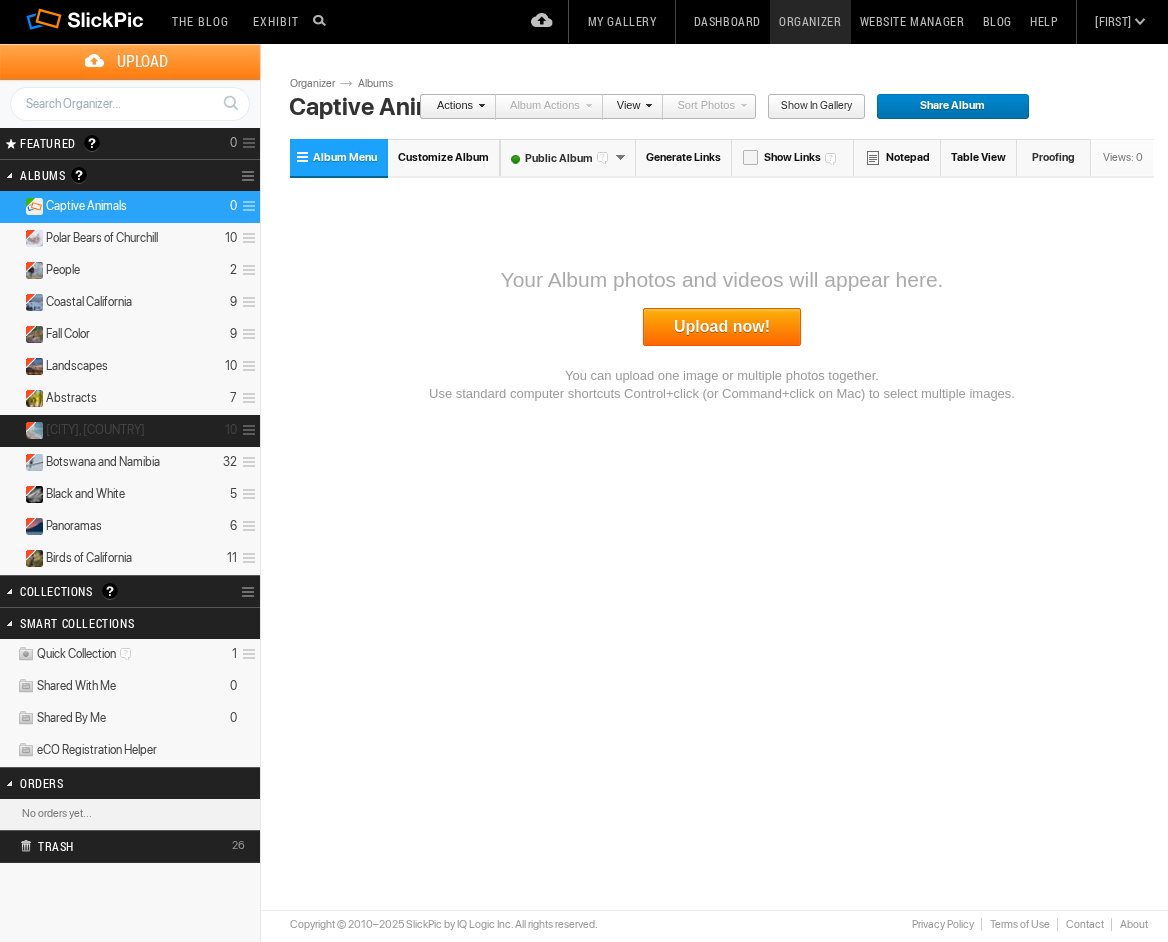 scroll, scrollTop: 2, scrollLeft: 2, axis: both 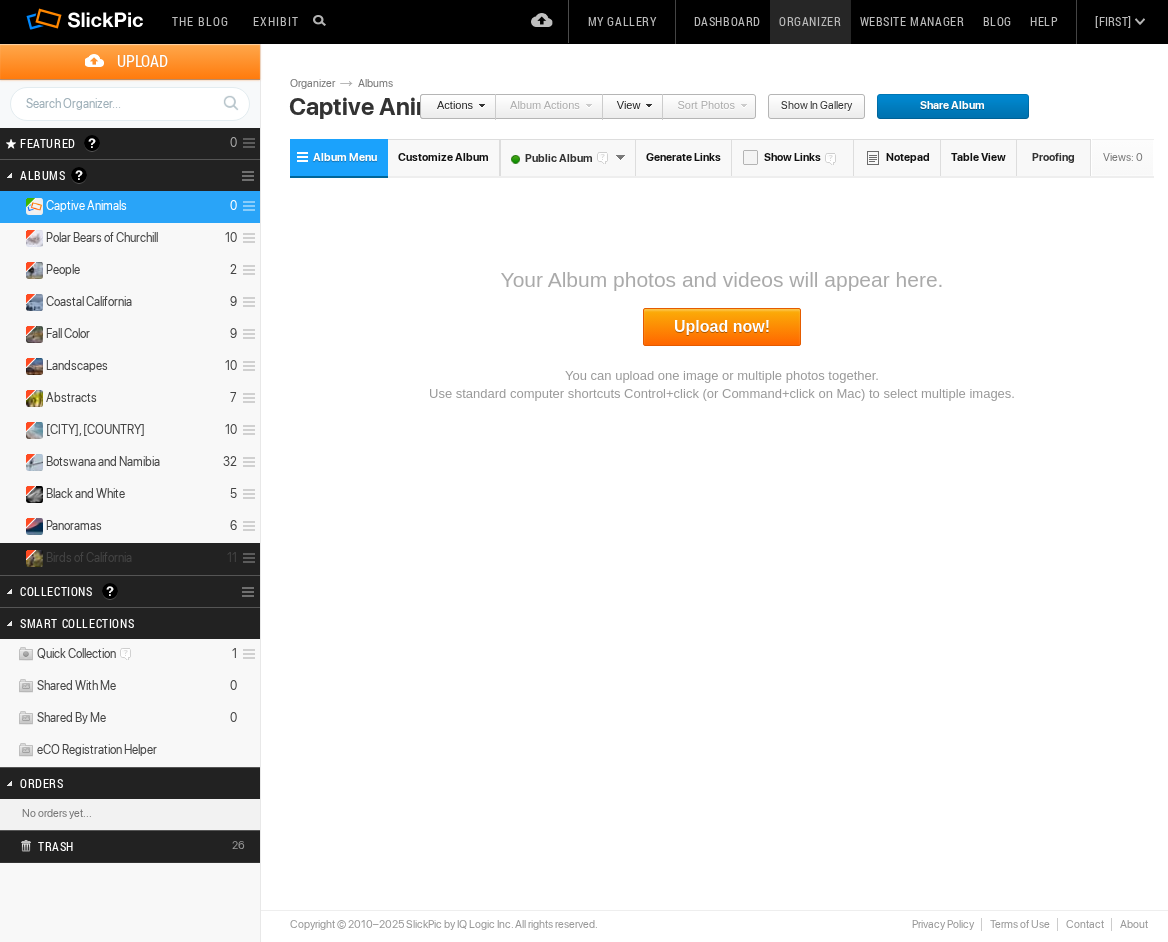 click on "Birds of California" at bounding box center (89, 558) 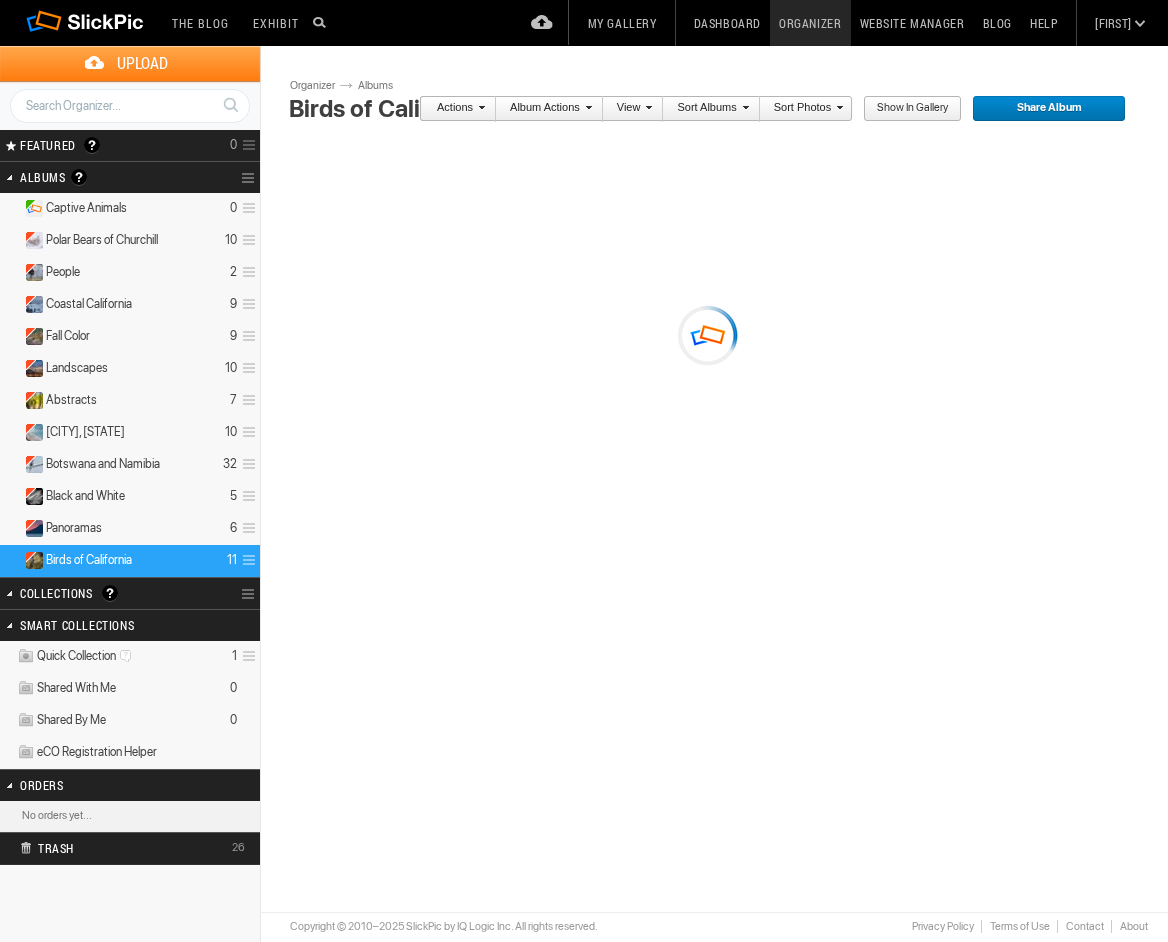scroll, scrollTop: 0, scrollLeft: 0, axis: both 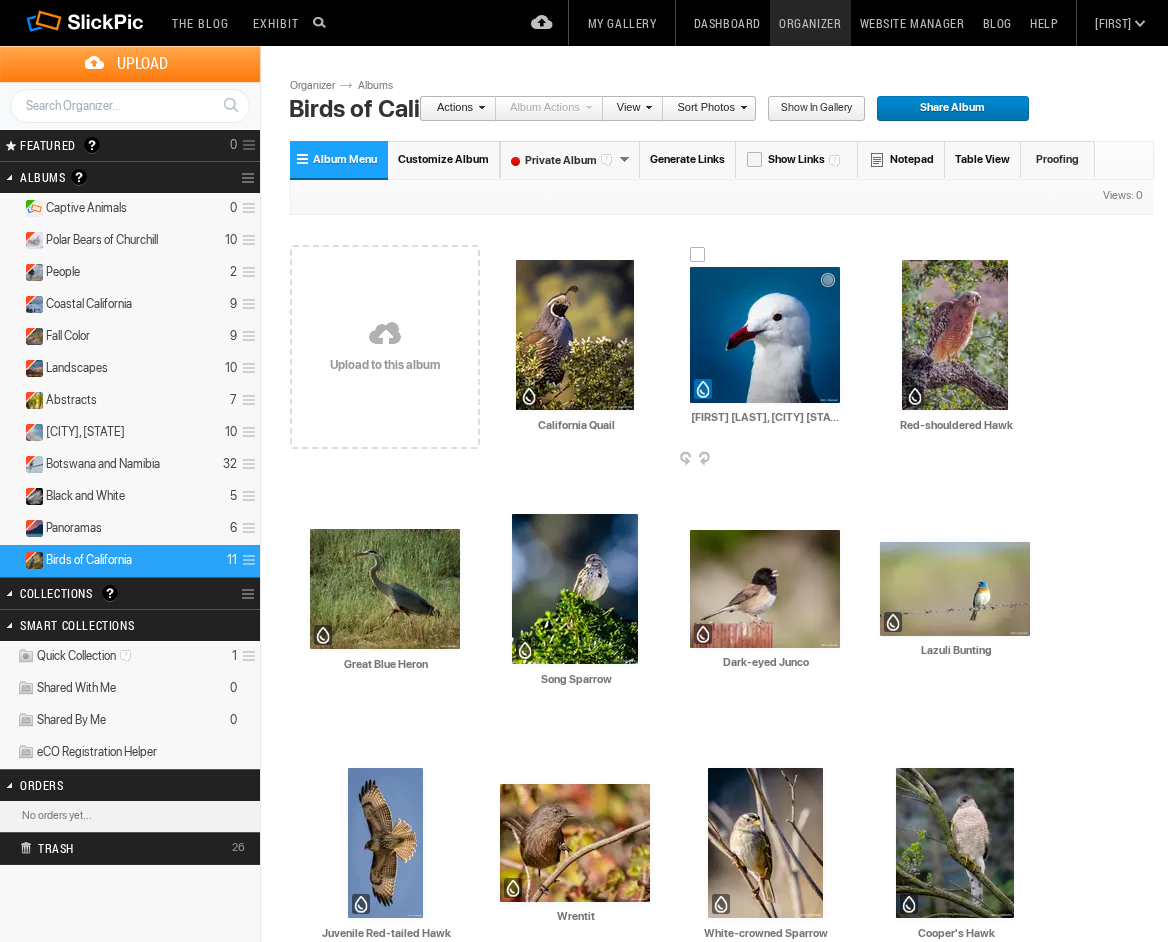 click at bounding box center (765, 335) 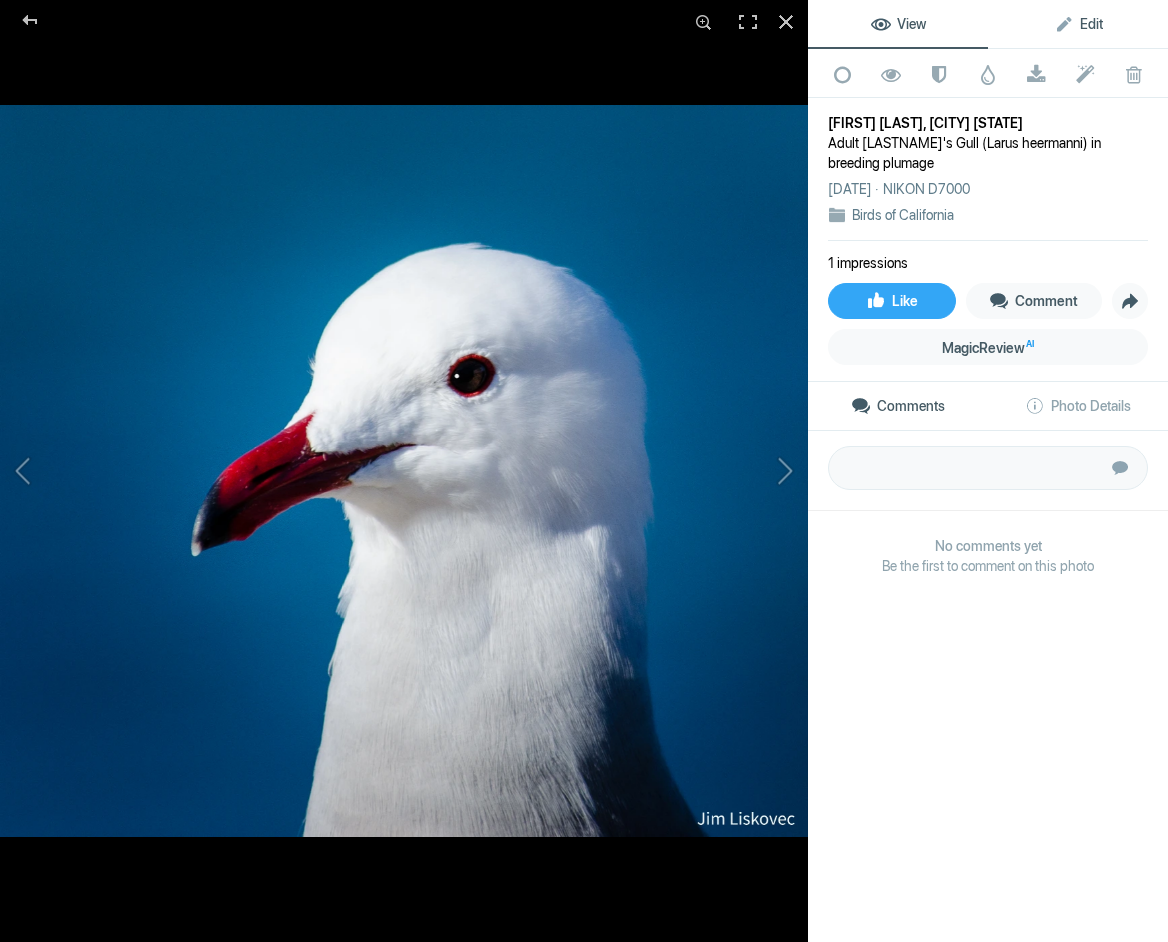 drag, startPoint x: 1092, startPoint y: 22, endPoint x: 1085, endPoint y: 32, distance: 12.206555 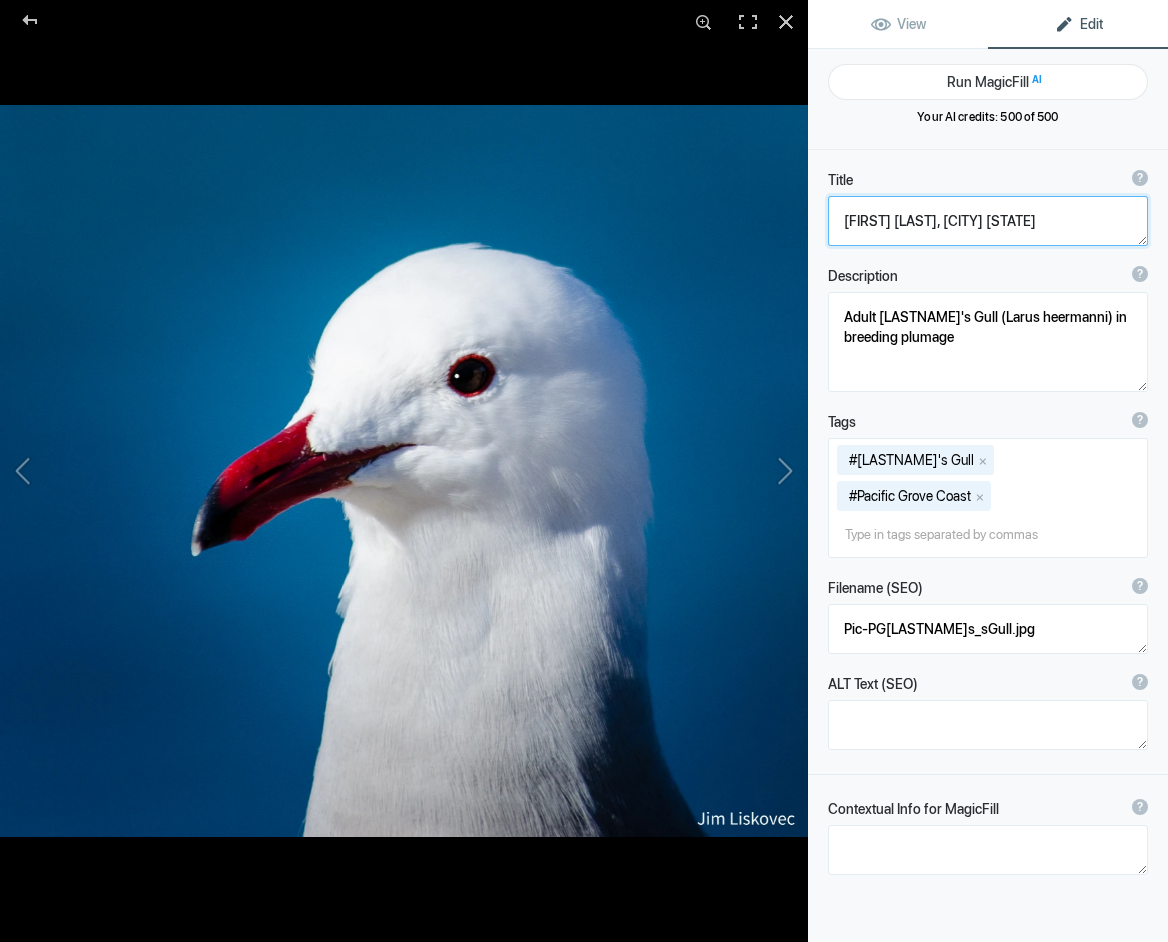 drag, startPoint x: 1089, startPoint y: 222, endPoint x: 1113, endPoint y: 233, distance: 26.400757 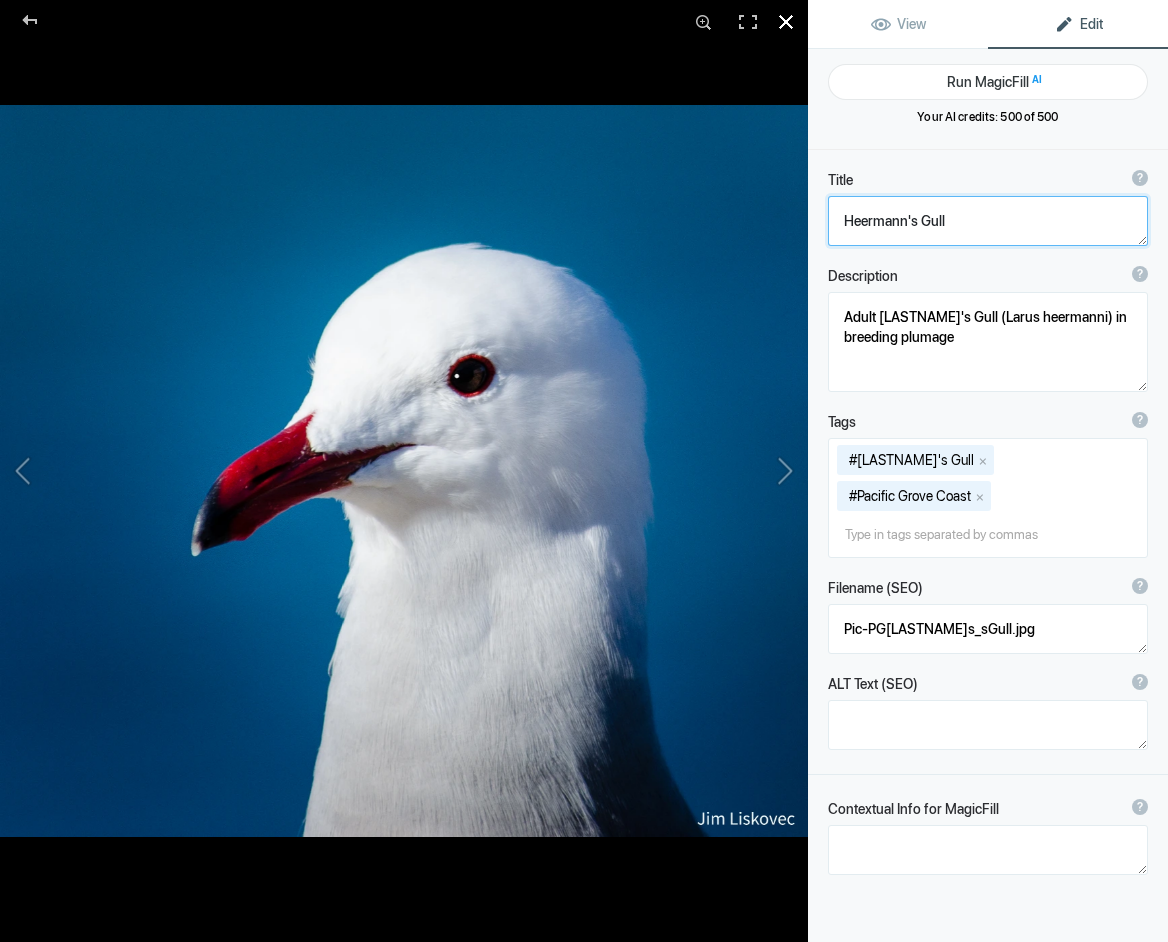 click 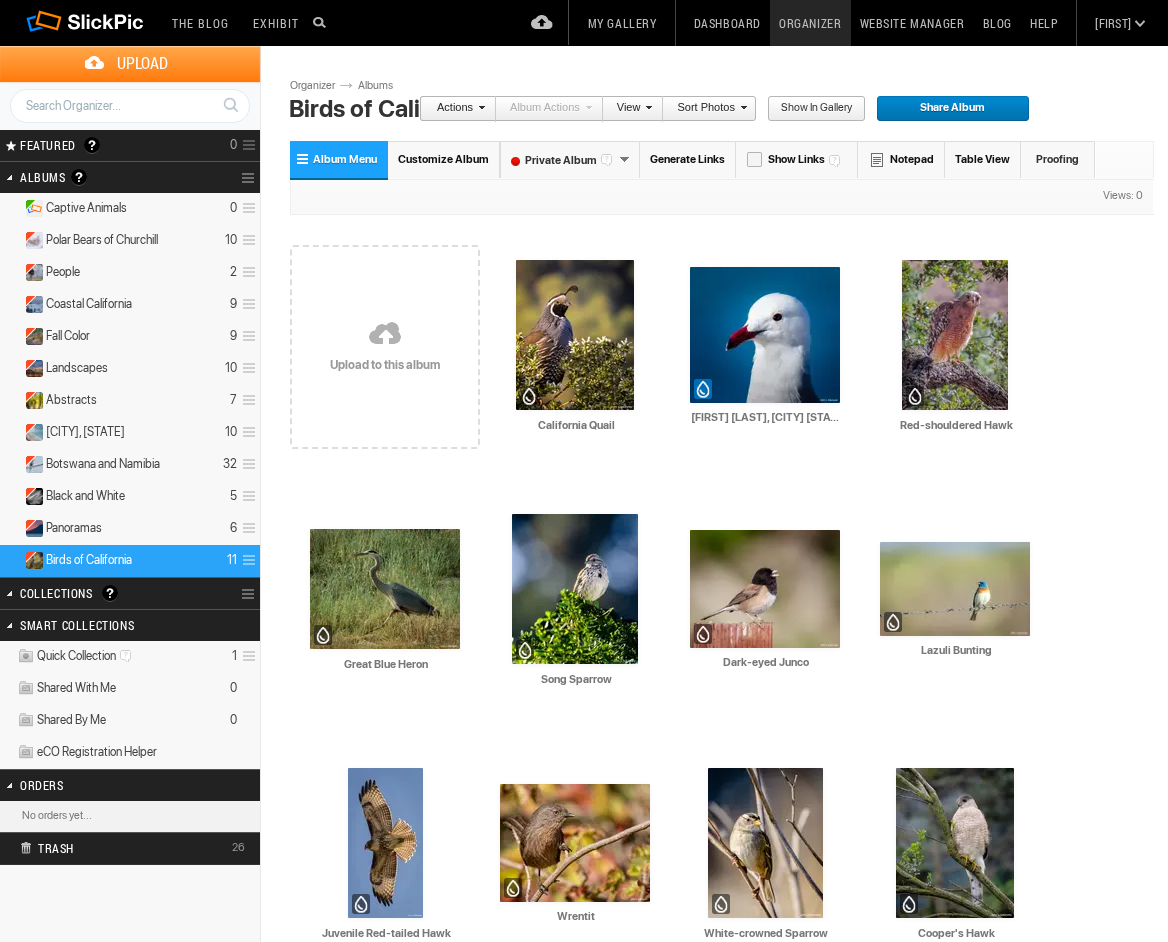 type on "Heermann's Gull" 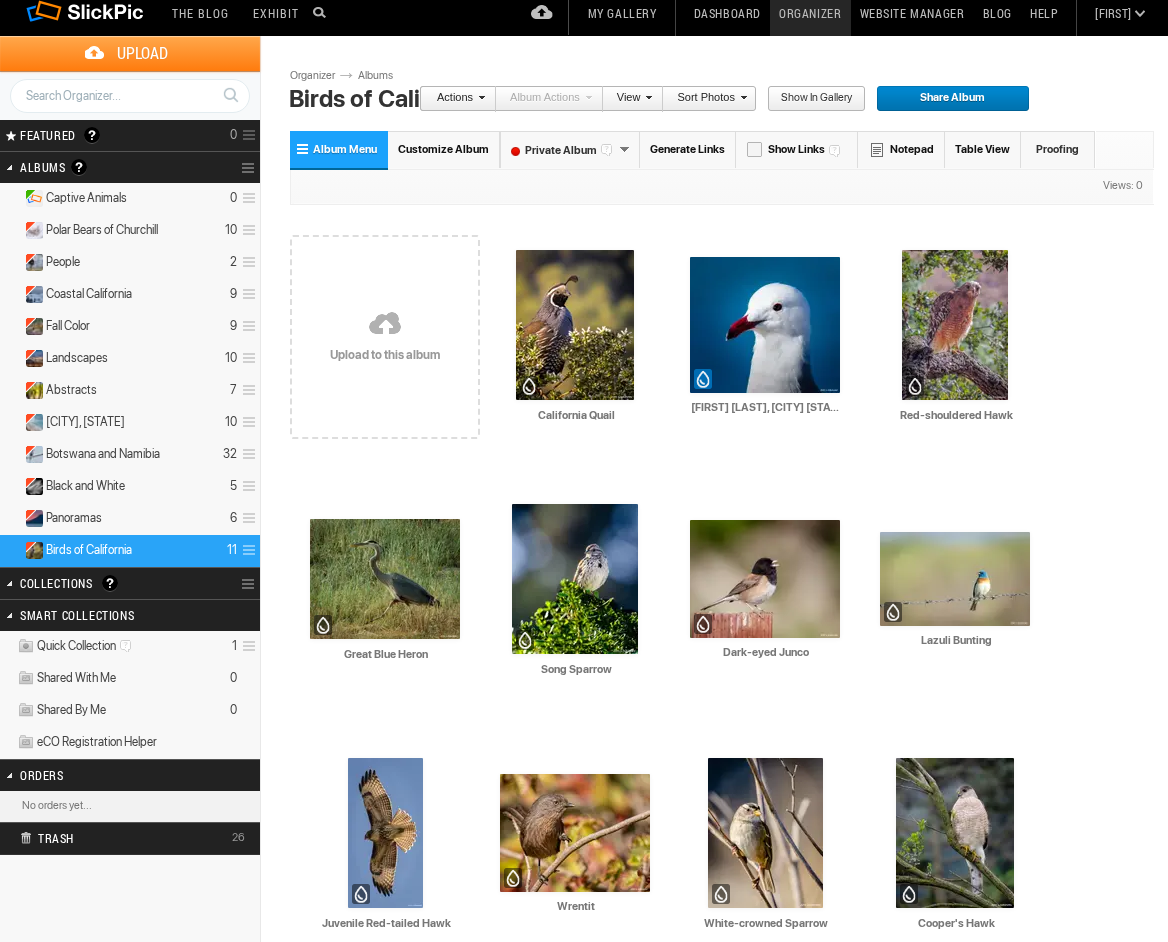 scroll, scrollTop: 11, scrollLeft: 1, axis: both 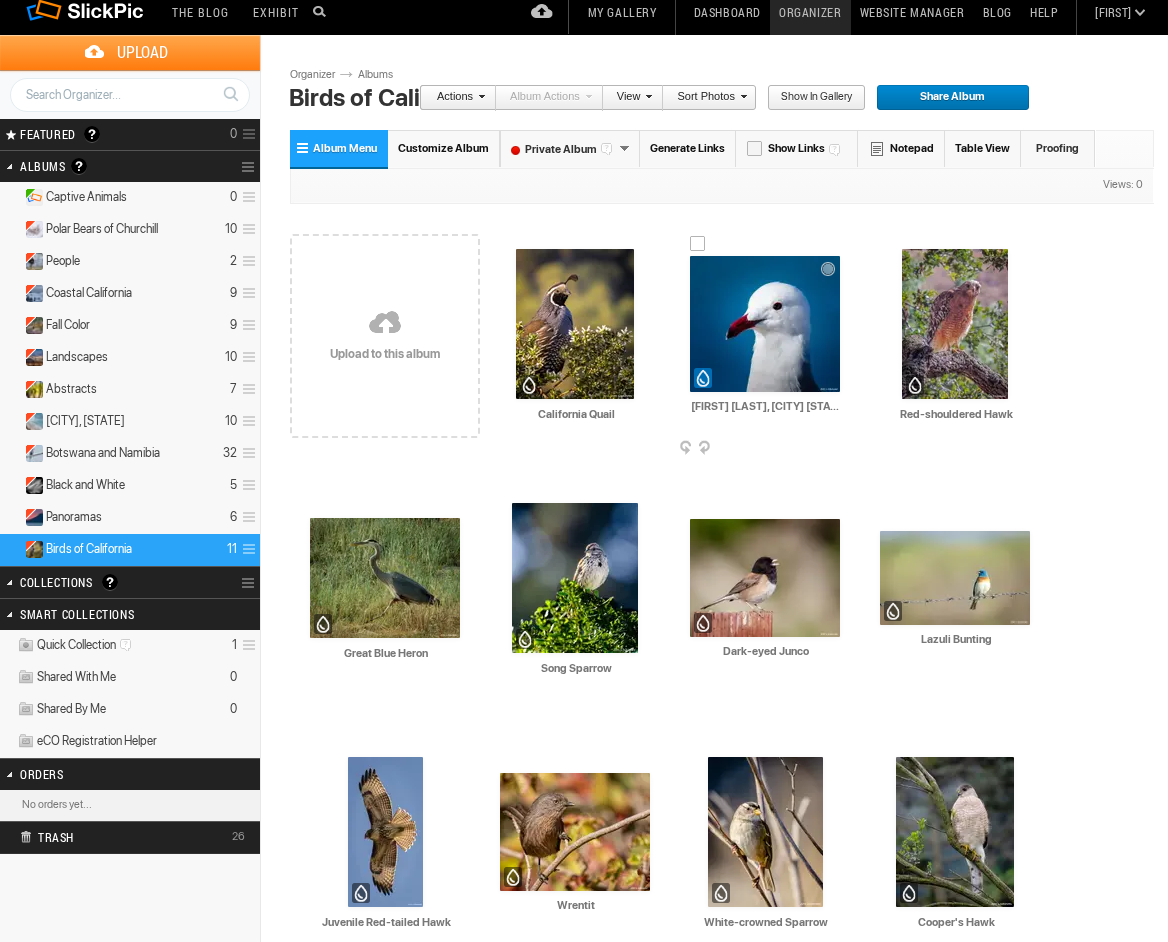 click at bounding box center [765, 324] 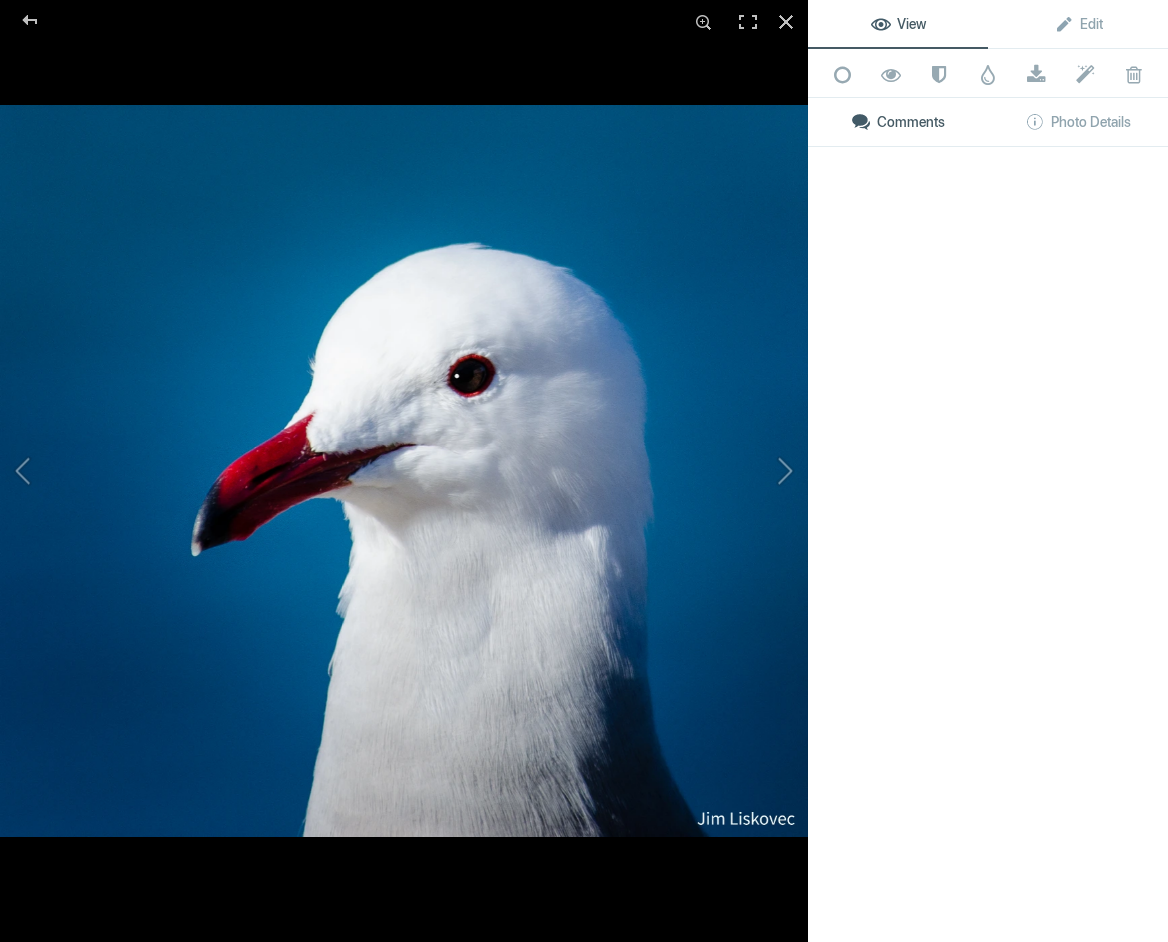 click 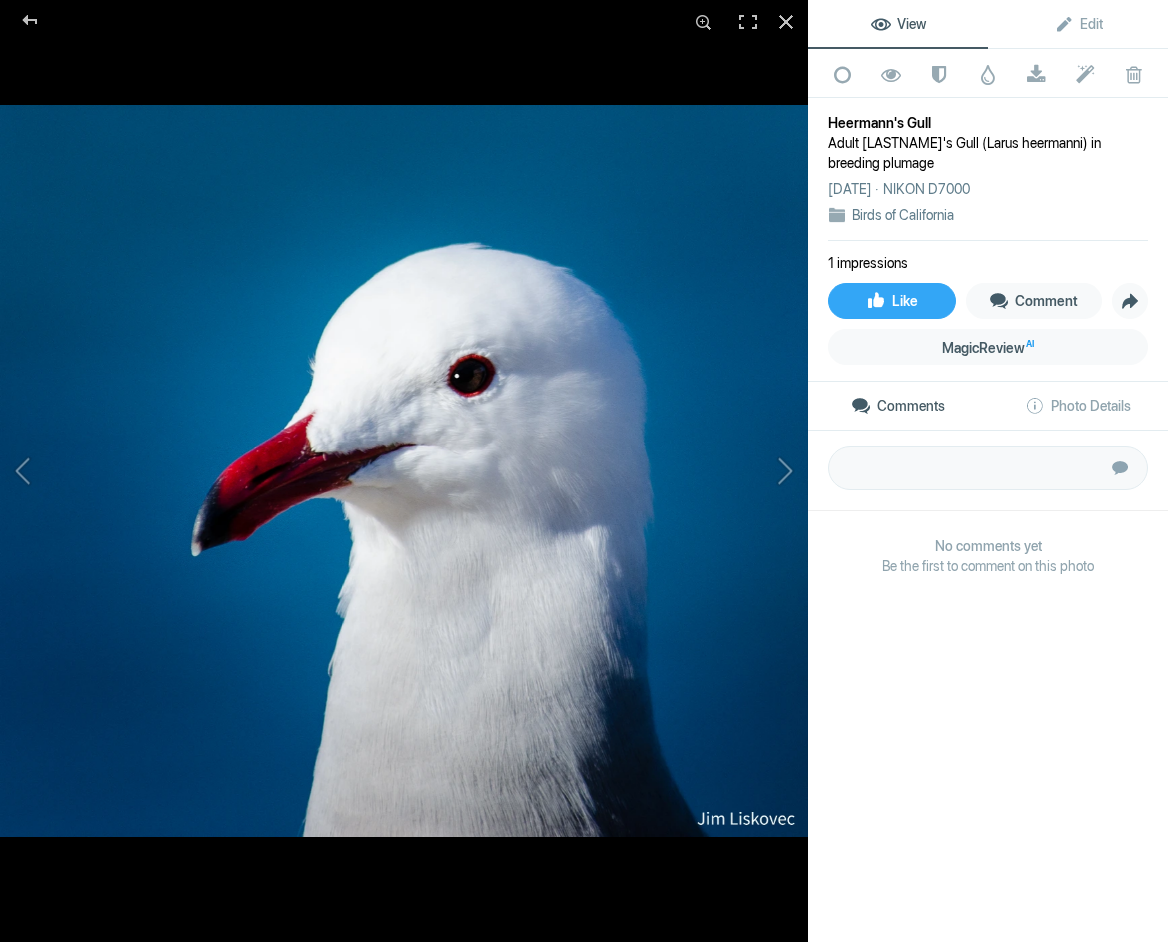 click on "Heermann's Gull" 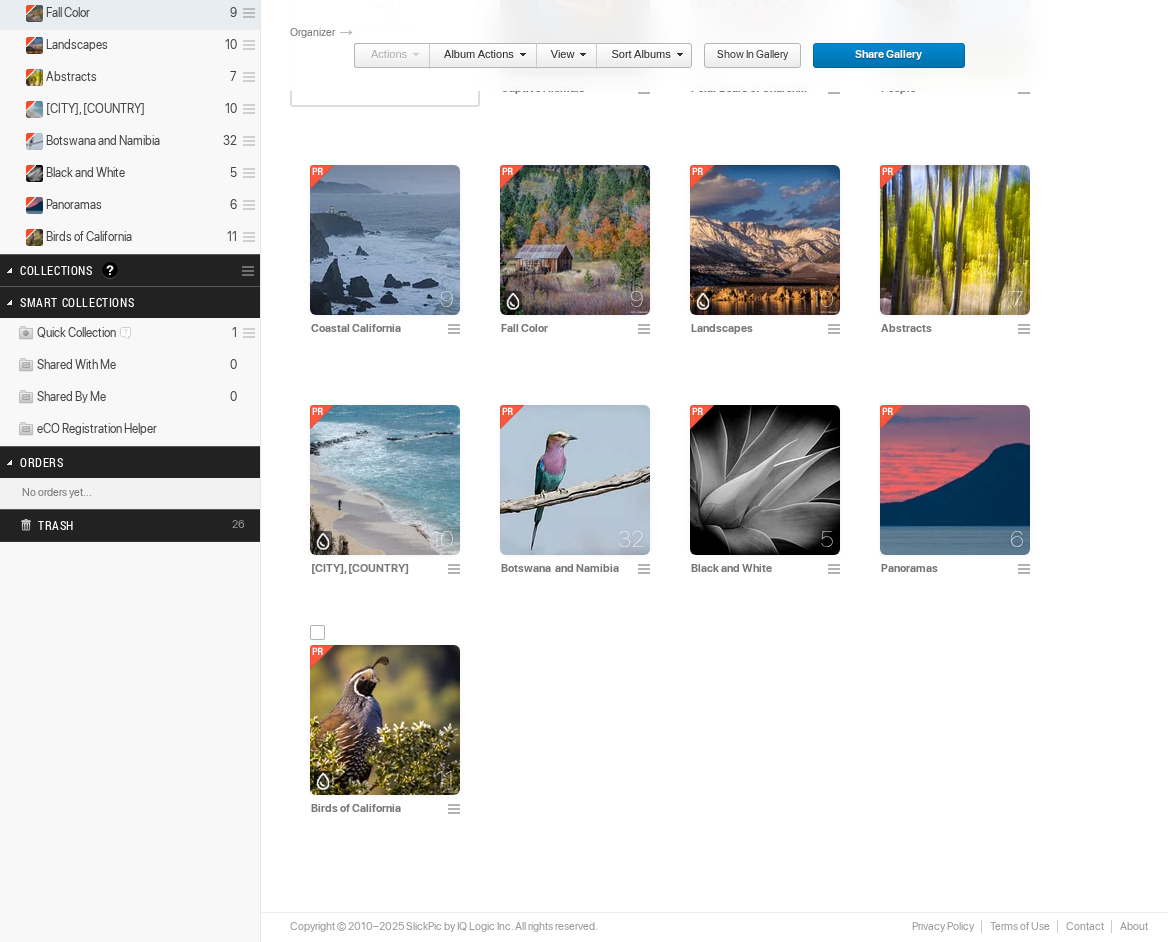 scroll, scrollTop: 323, scrollLeft: 0, axis: vertical 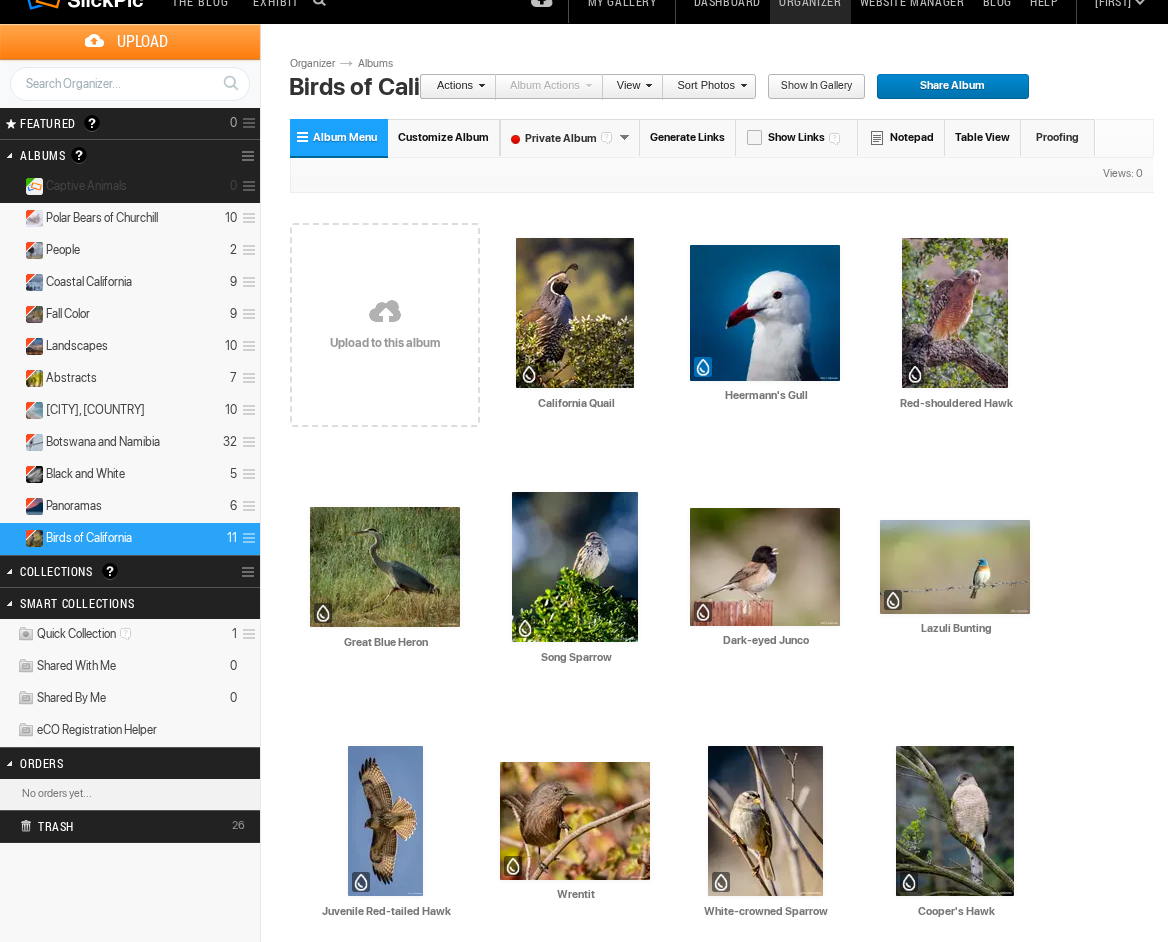 click on "Captive Animals" at bounding box center [86, 186] 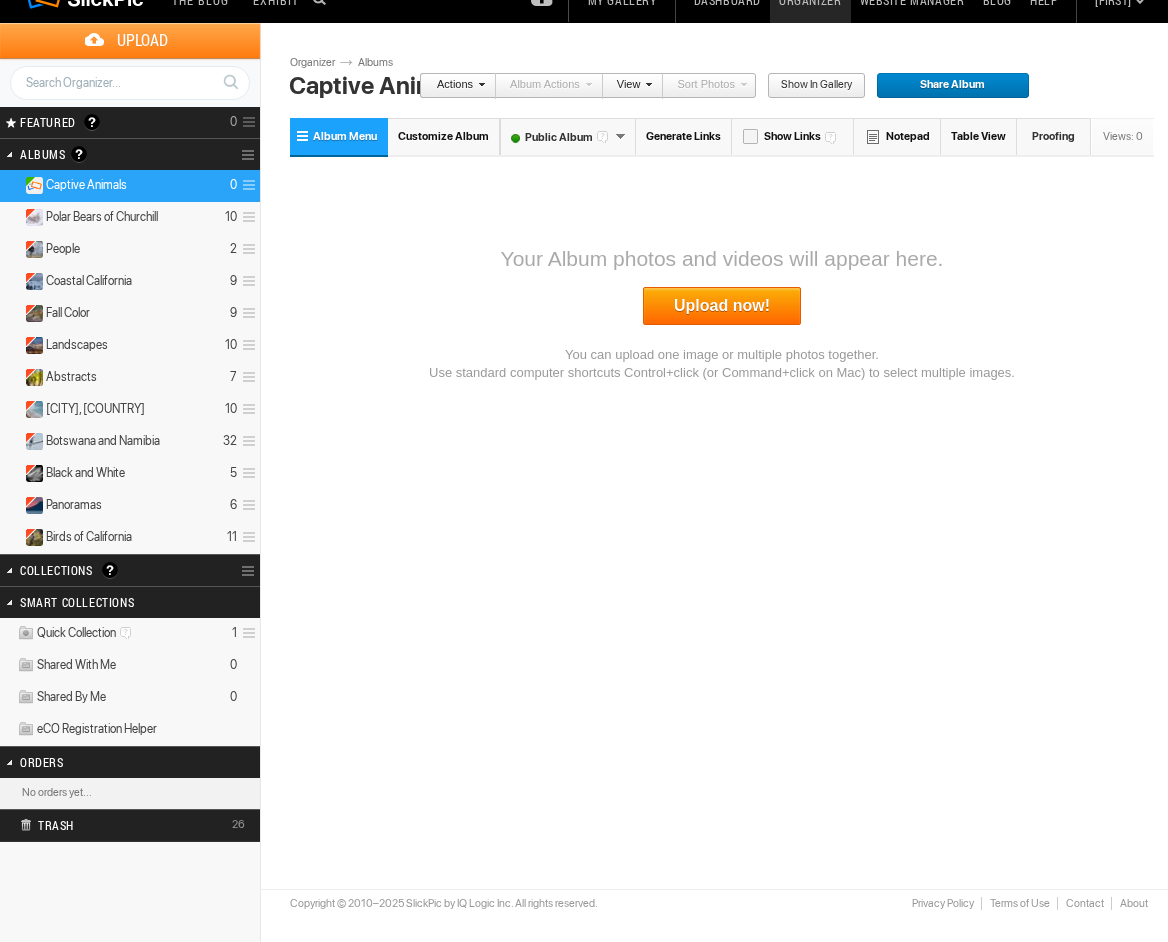 scroll, scrollTop: 25, scrollLeft: 1, axis: both 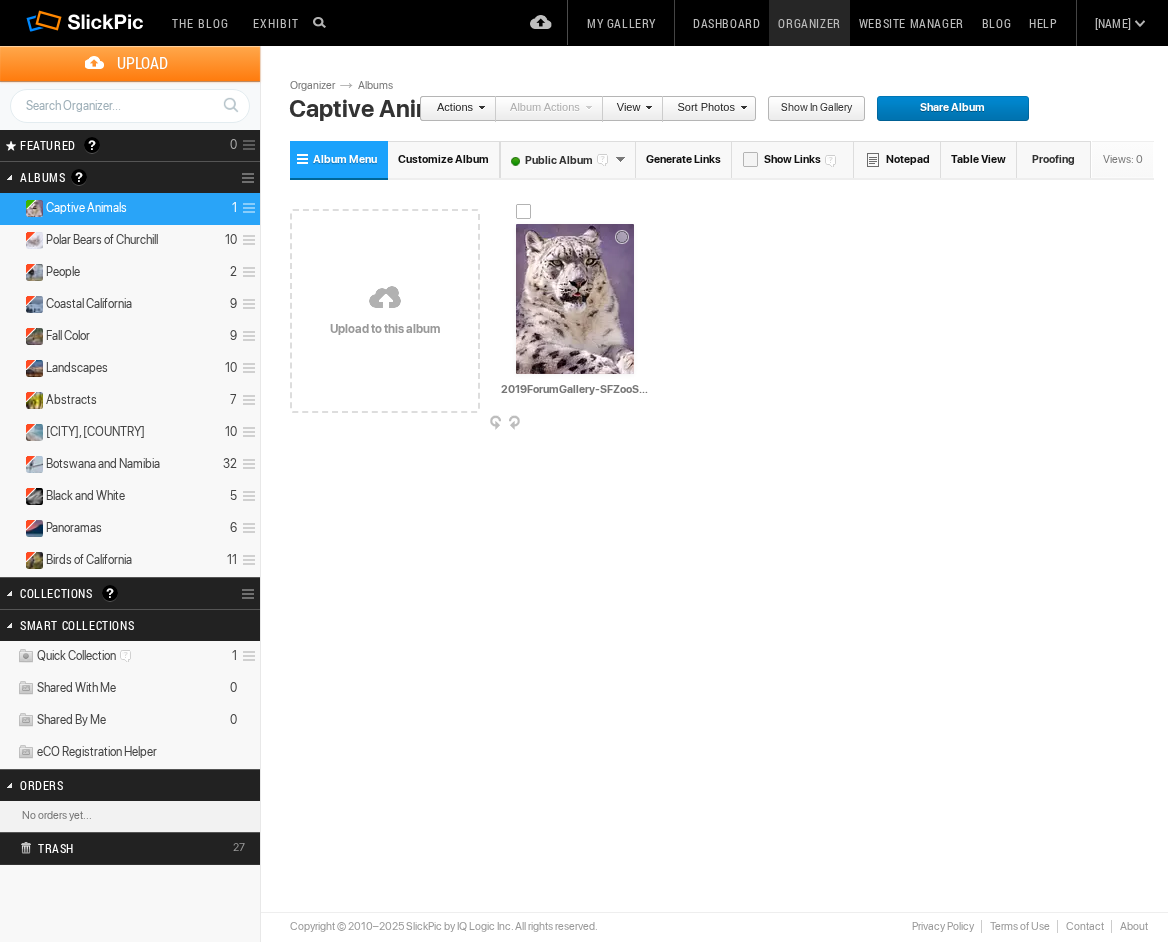 click at bounding box center [575, 299] 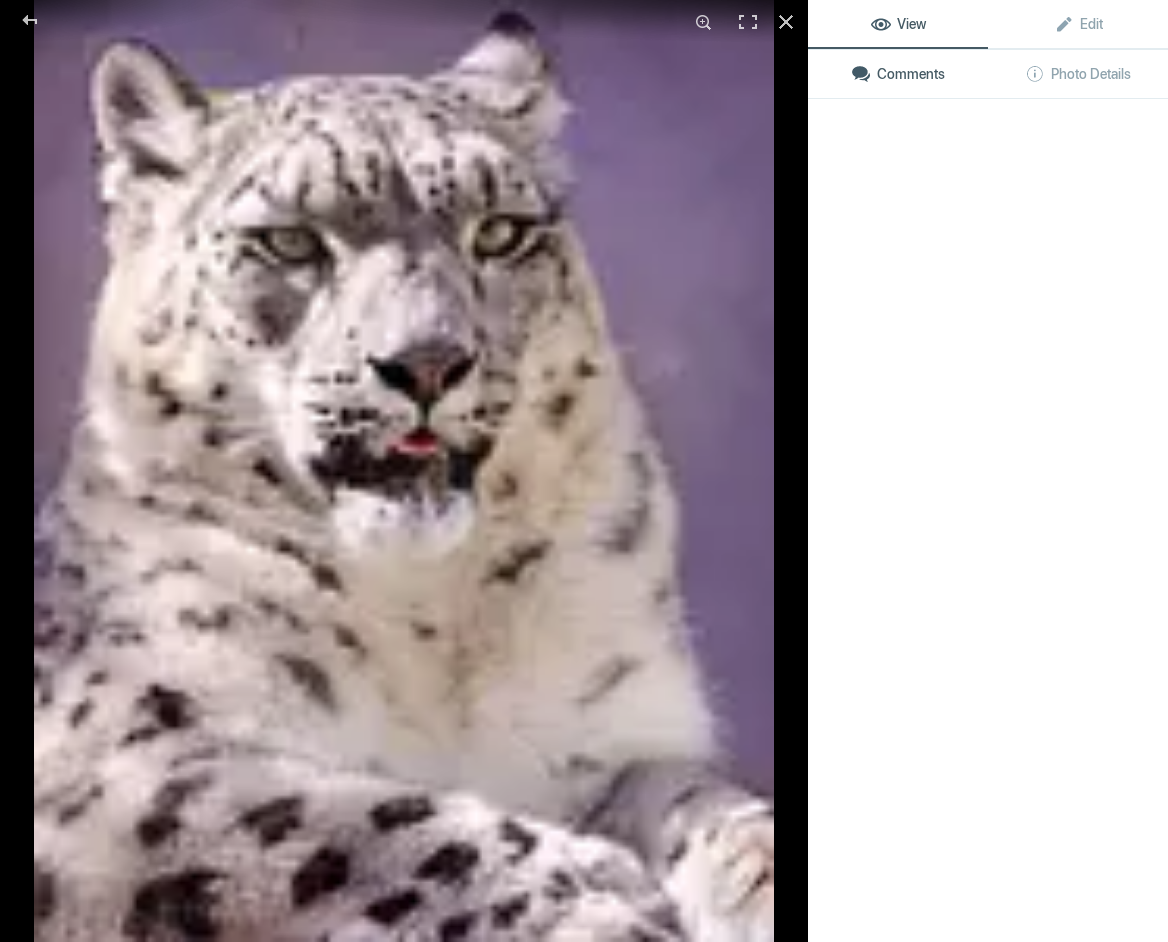 click 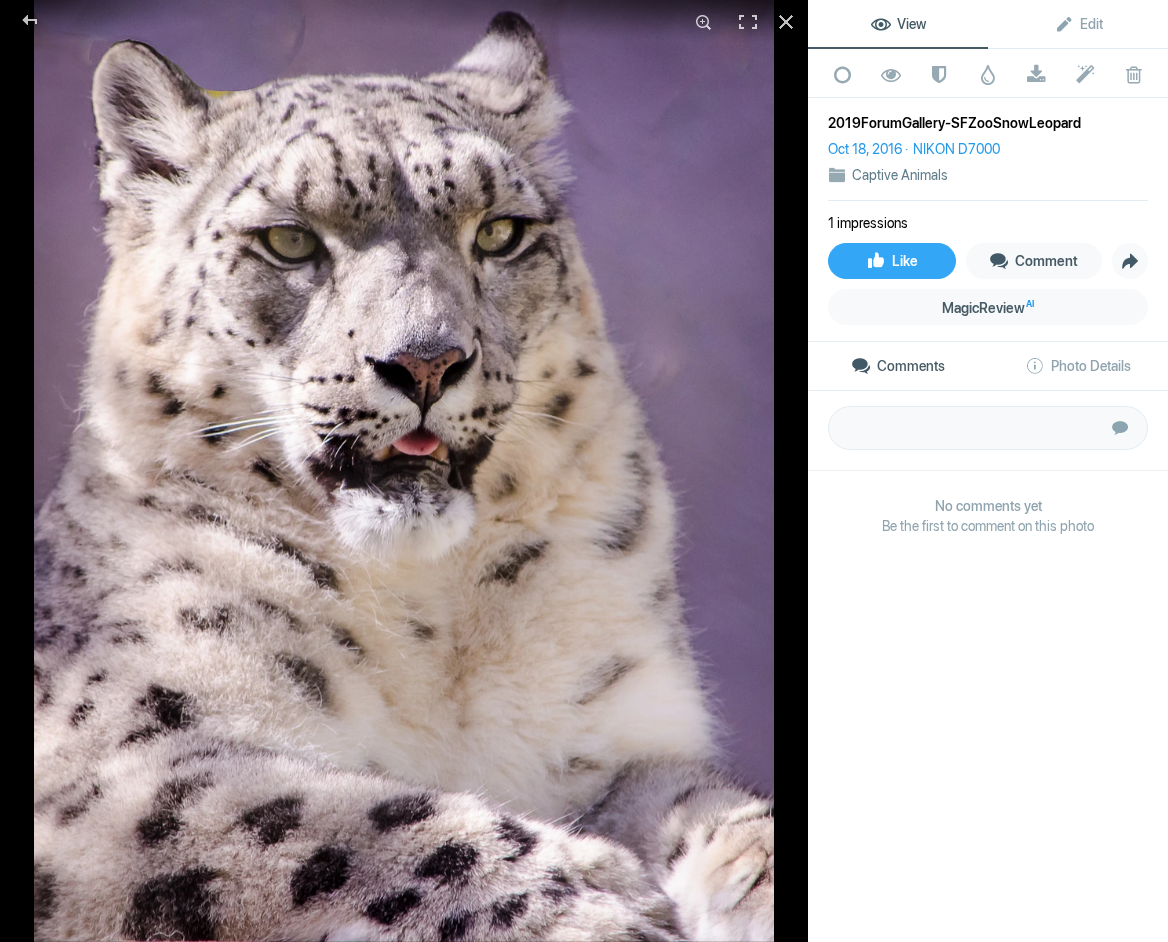 click on "Oct 18, 2016   NIKON D7000" 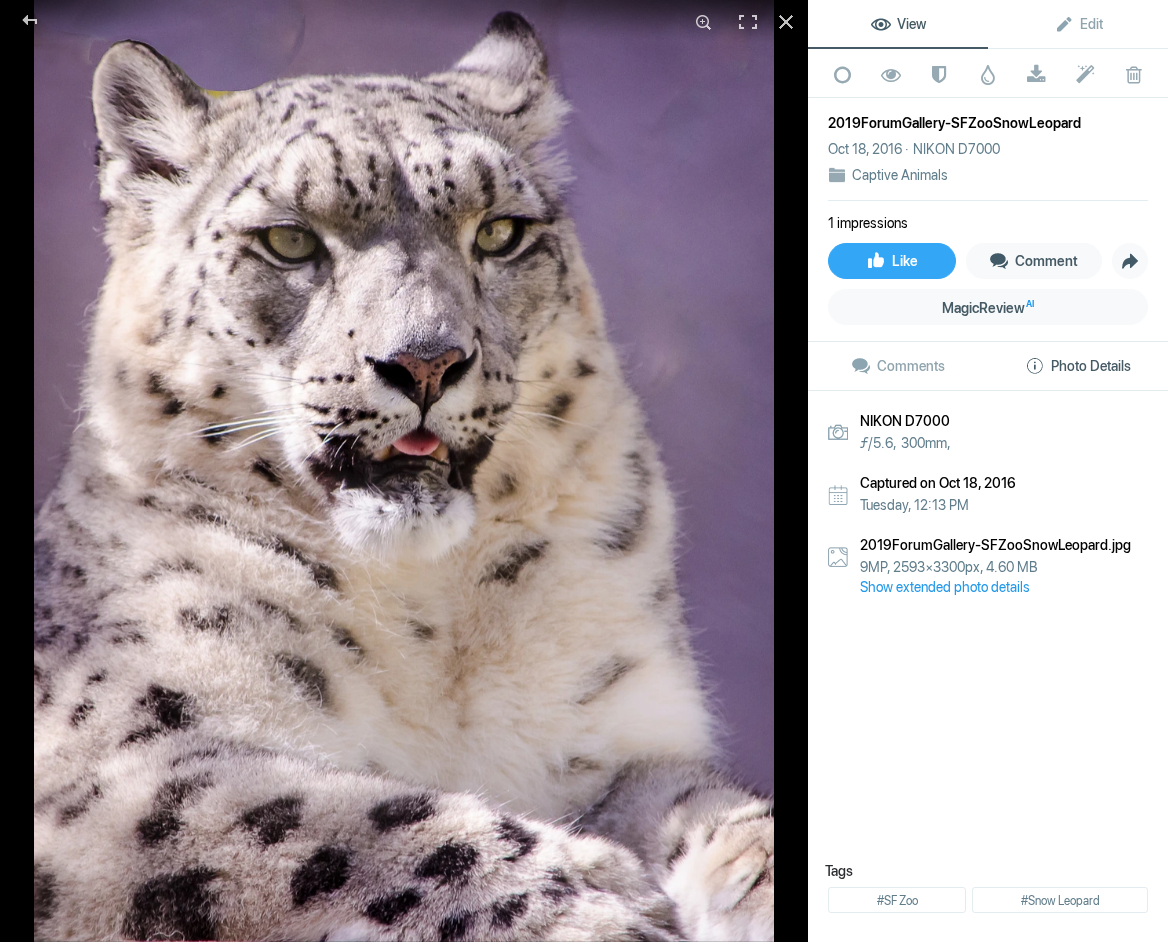 click on "2019ForumGallery-SFZooSnowLeopard" 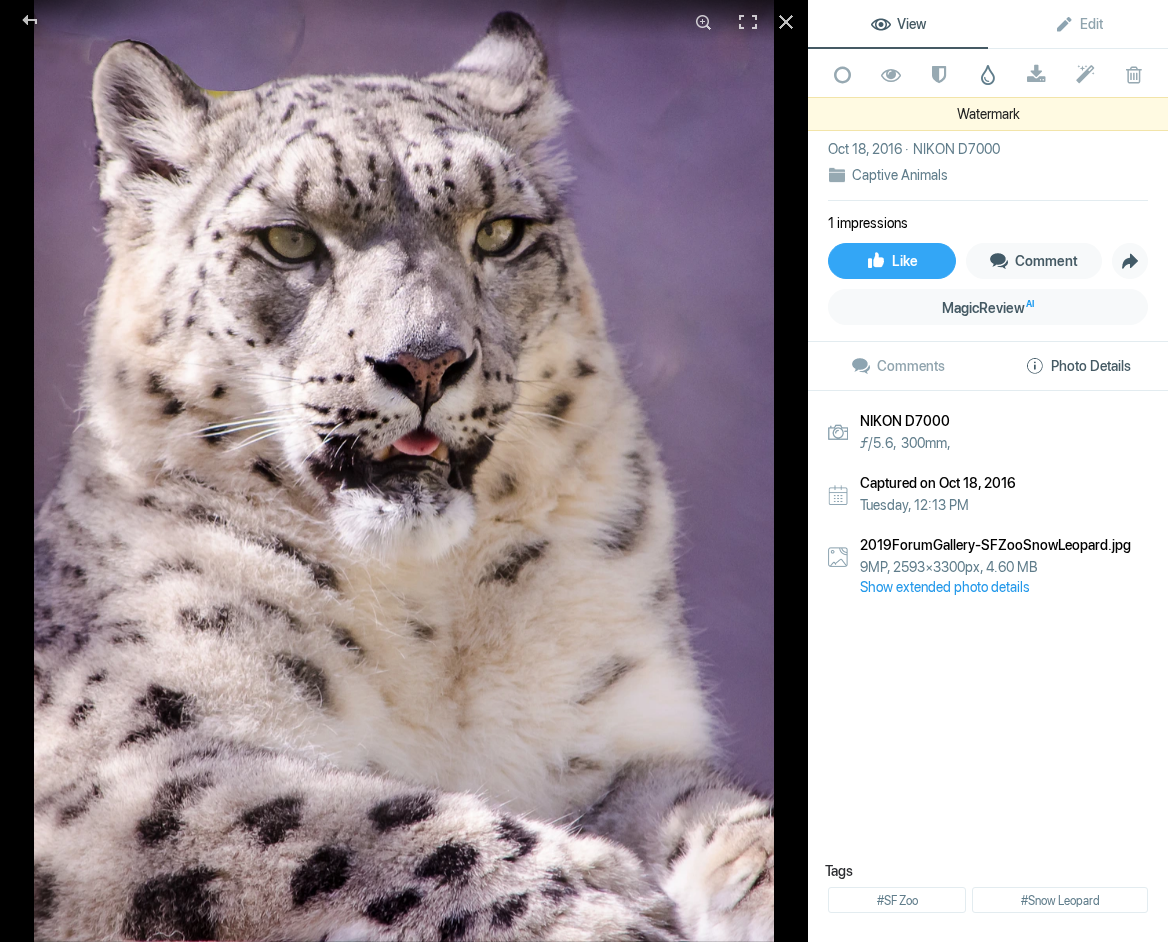 click 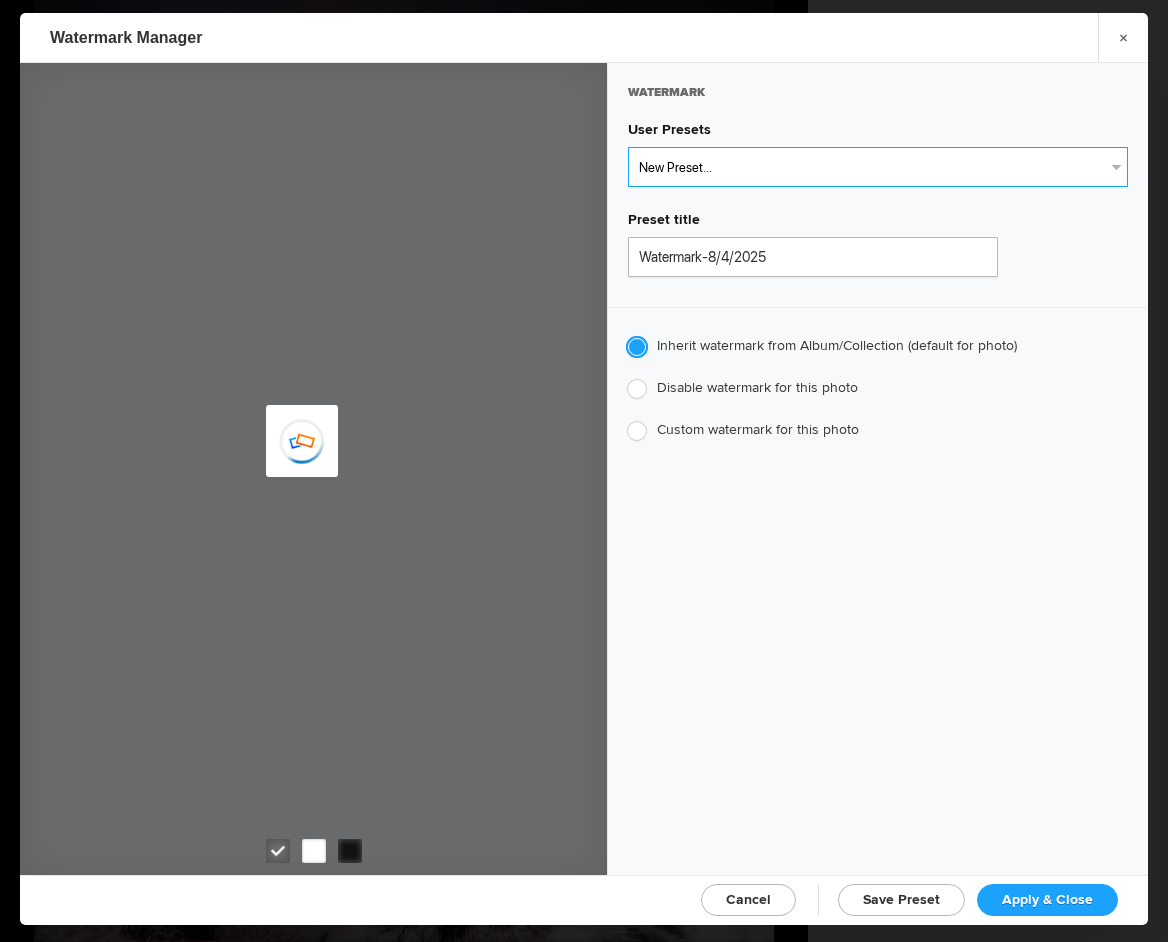 select on "1: Object" 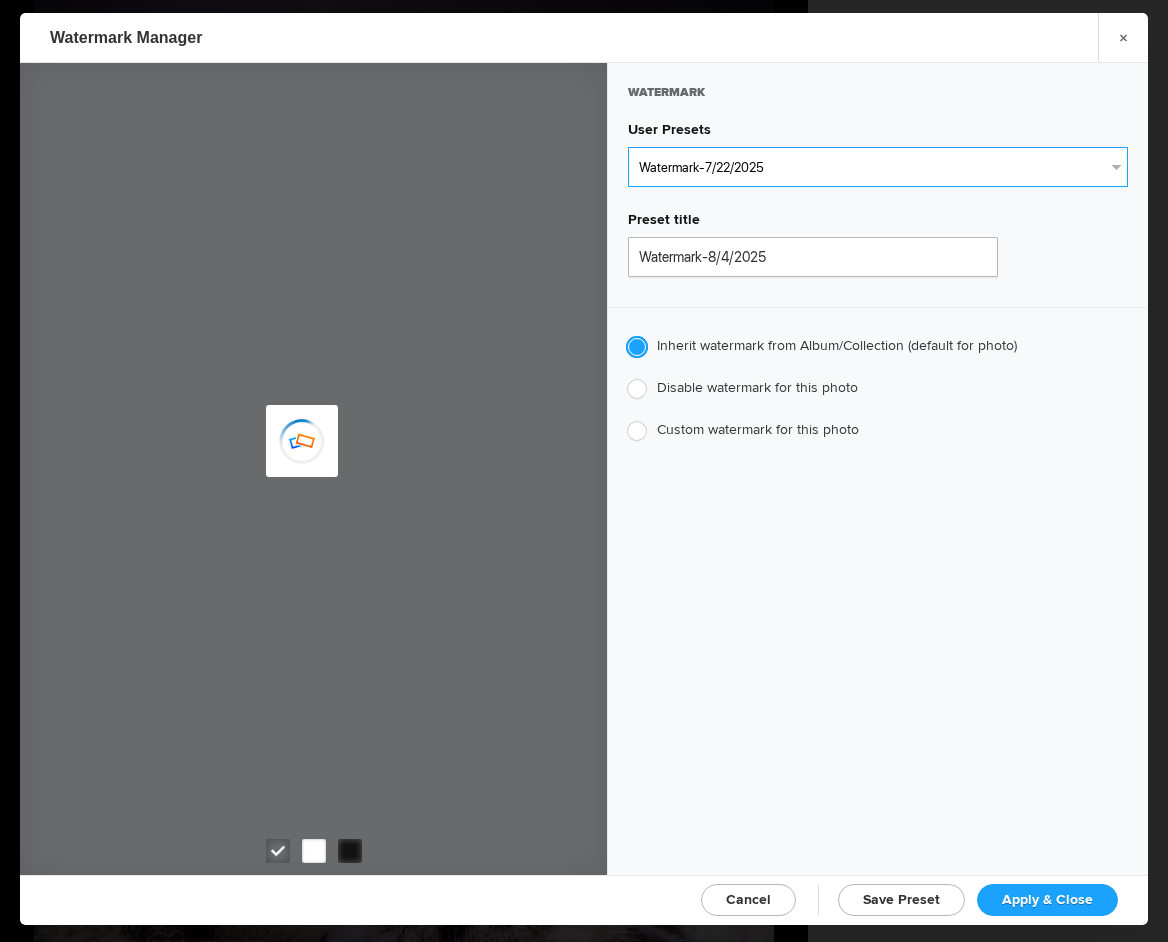 type on "Watermark-7/22/2025" 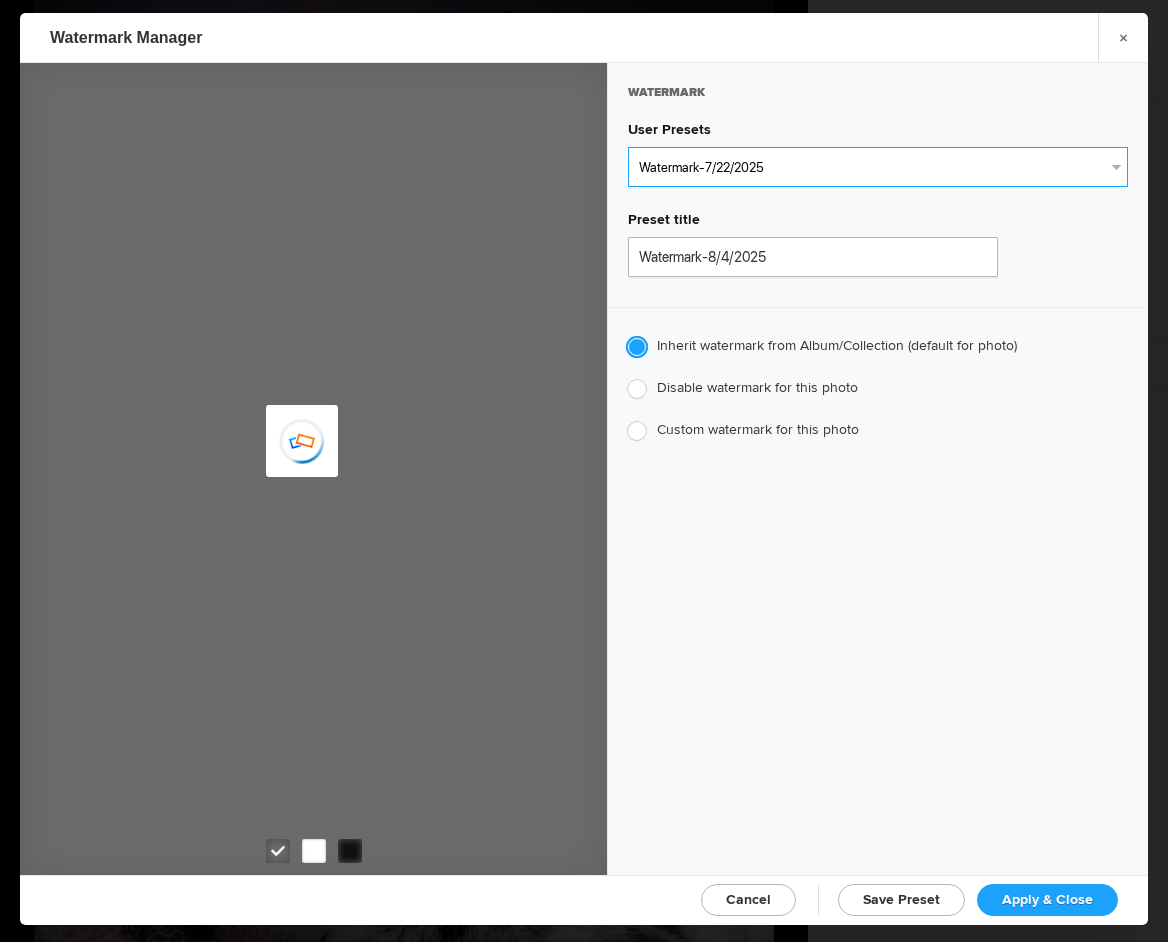 radio on "false" 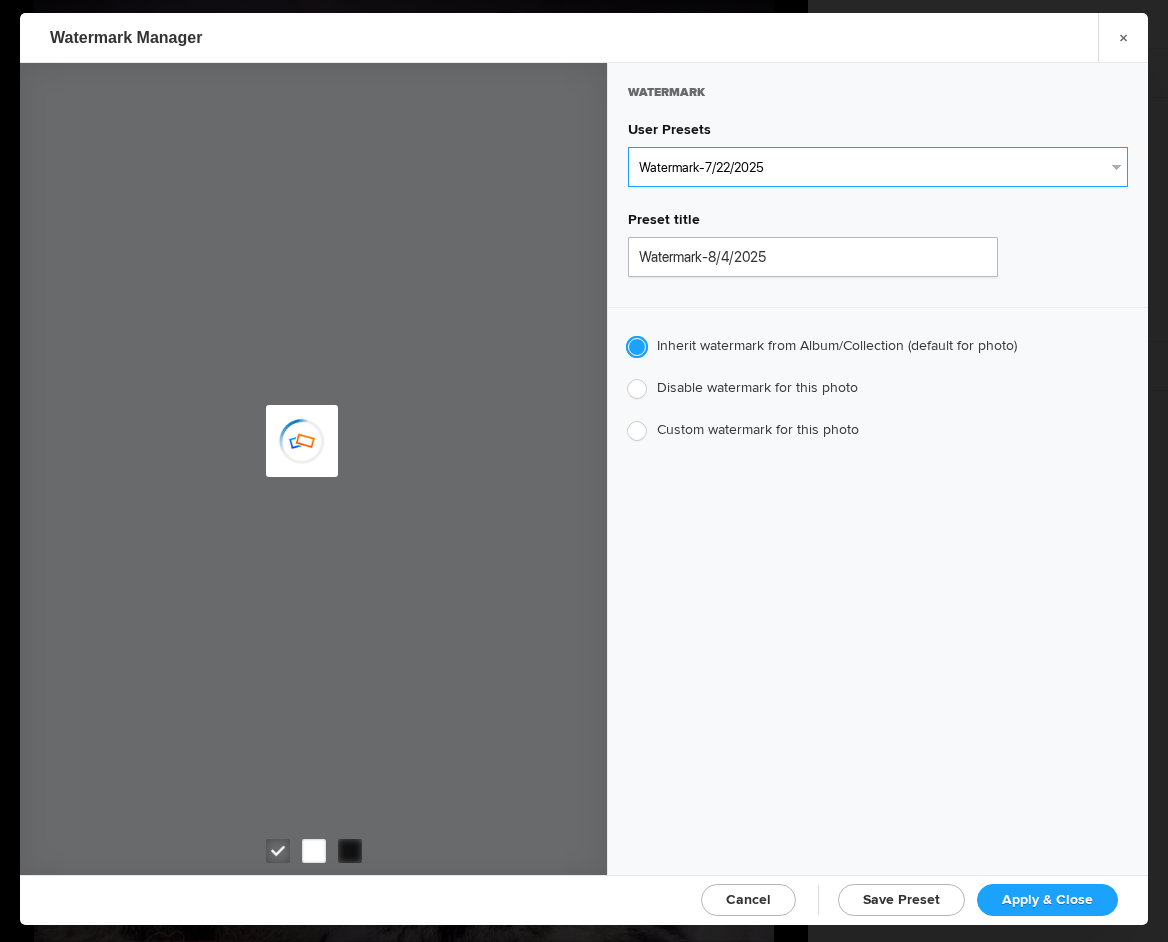 radio on "true" 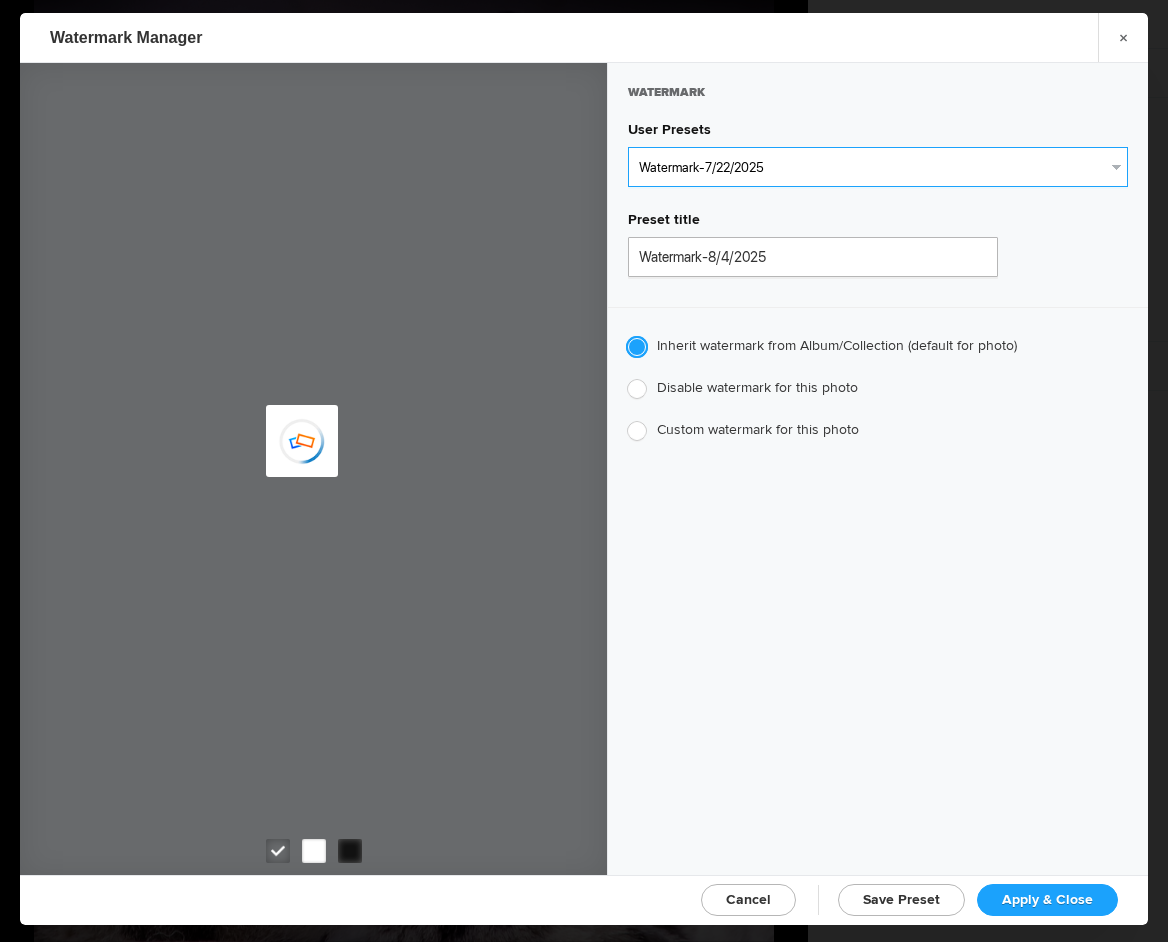 type on "Jim Liskovec" 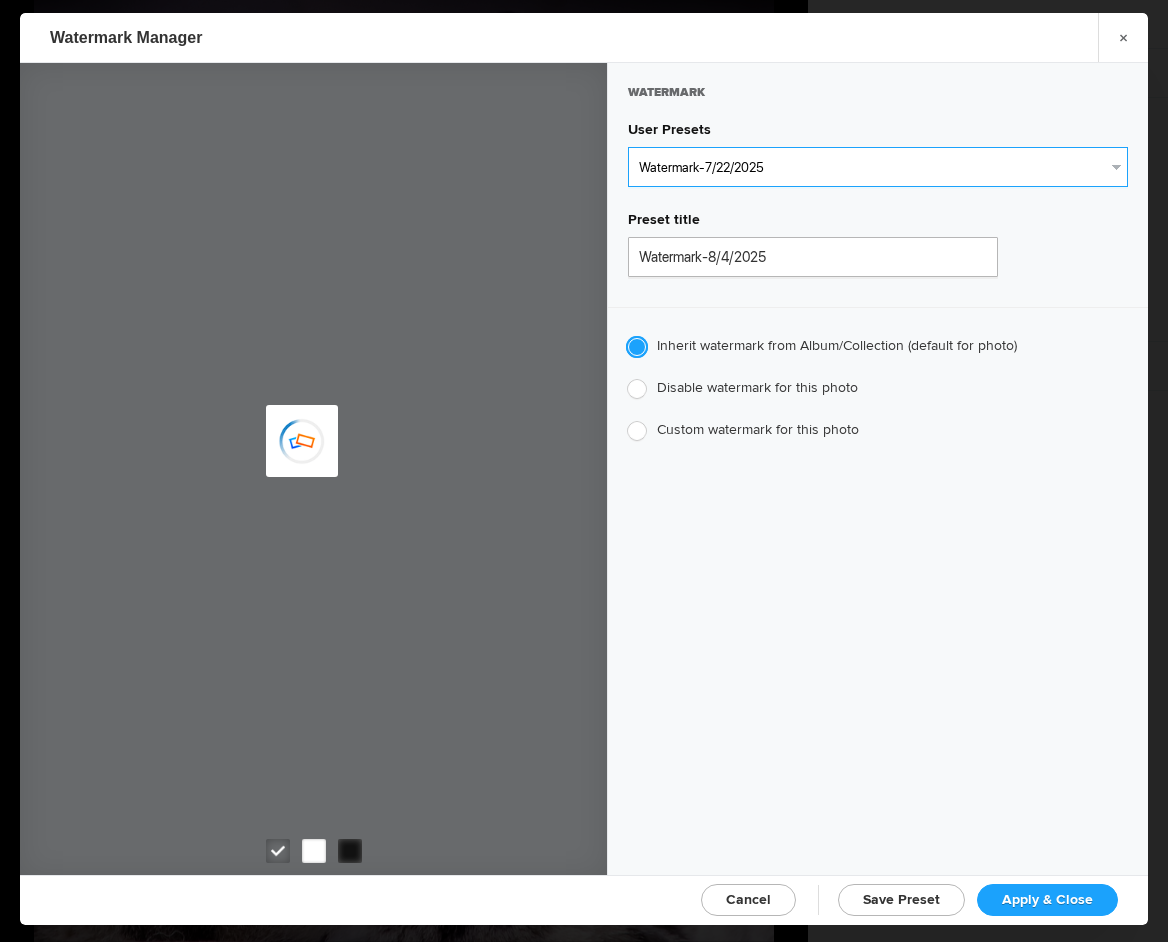 radio on "false" 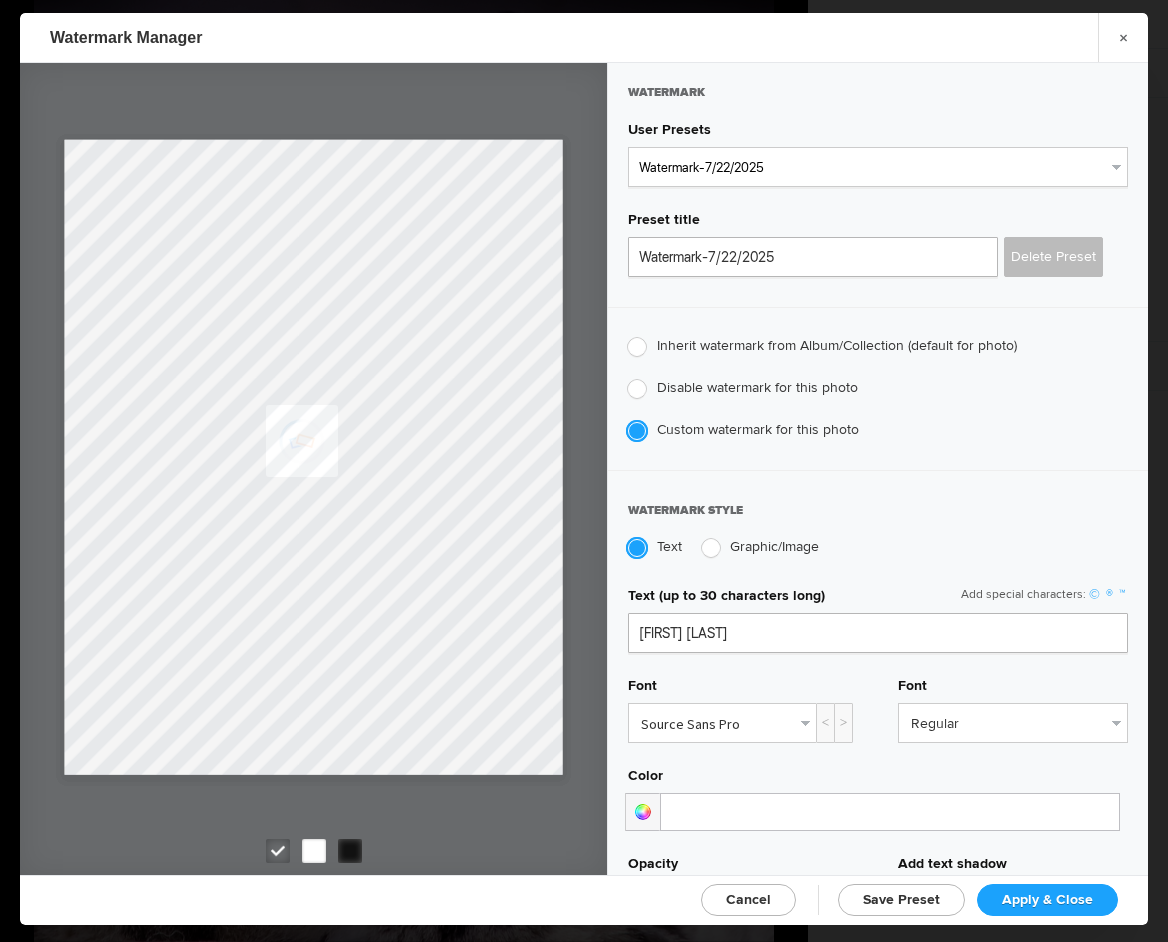 click 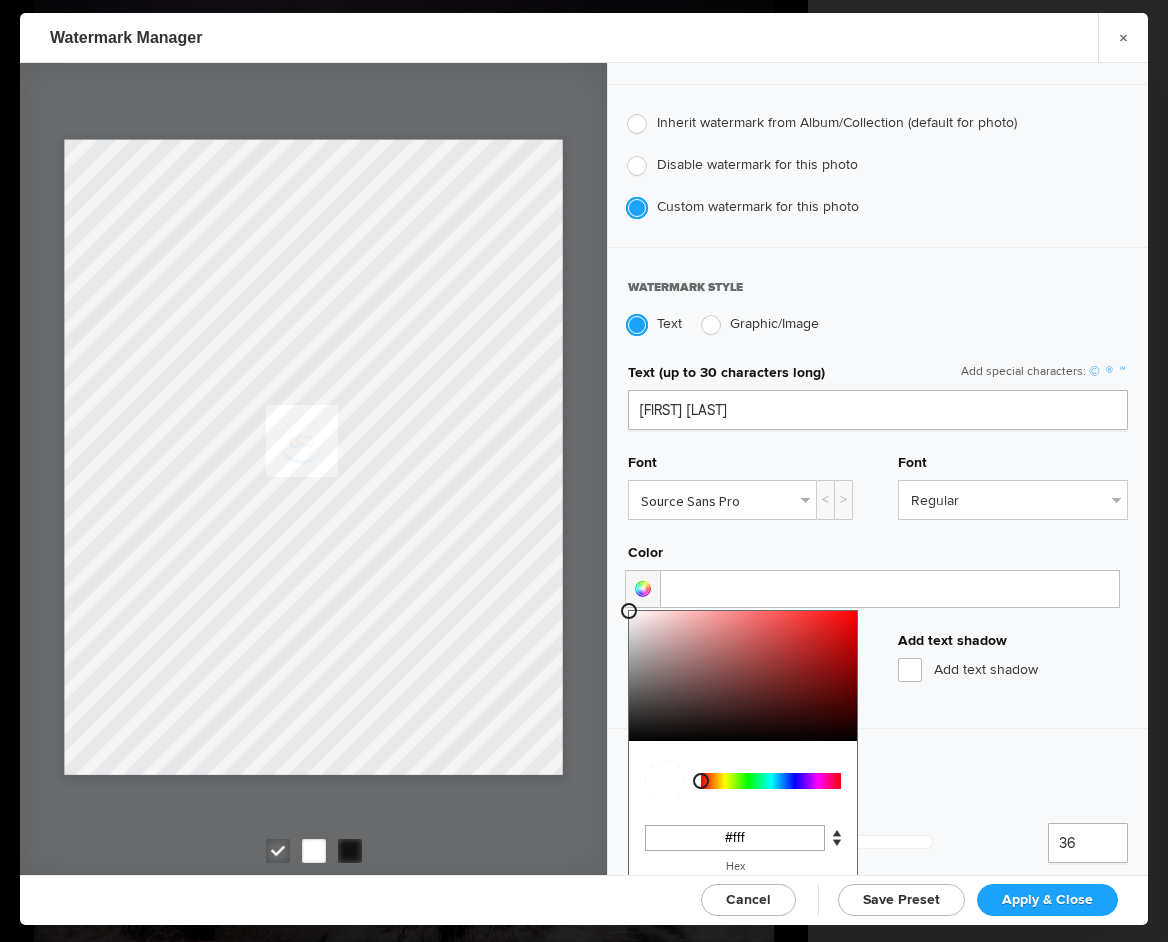 scroll, scrollTop: 225, scrollLeft: 0, axis: vertical 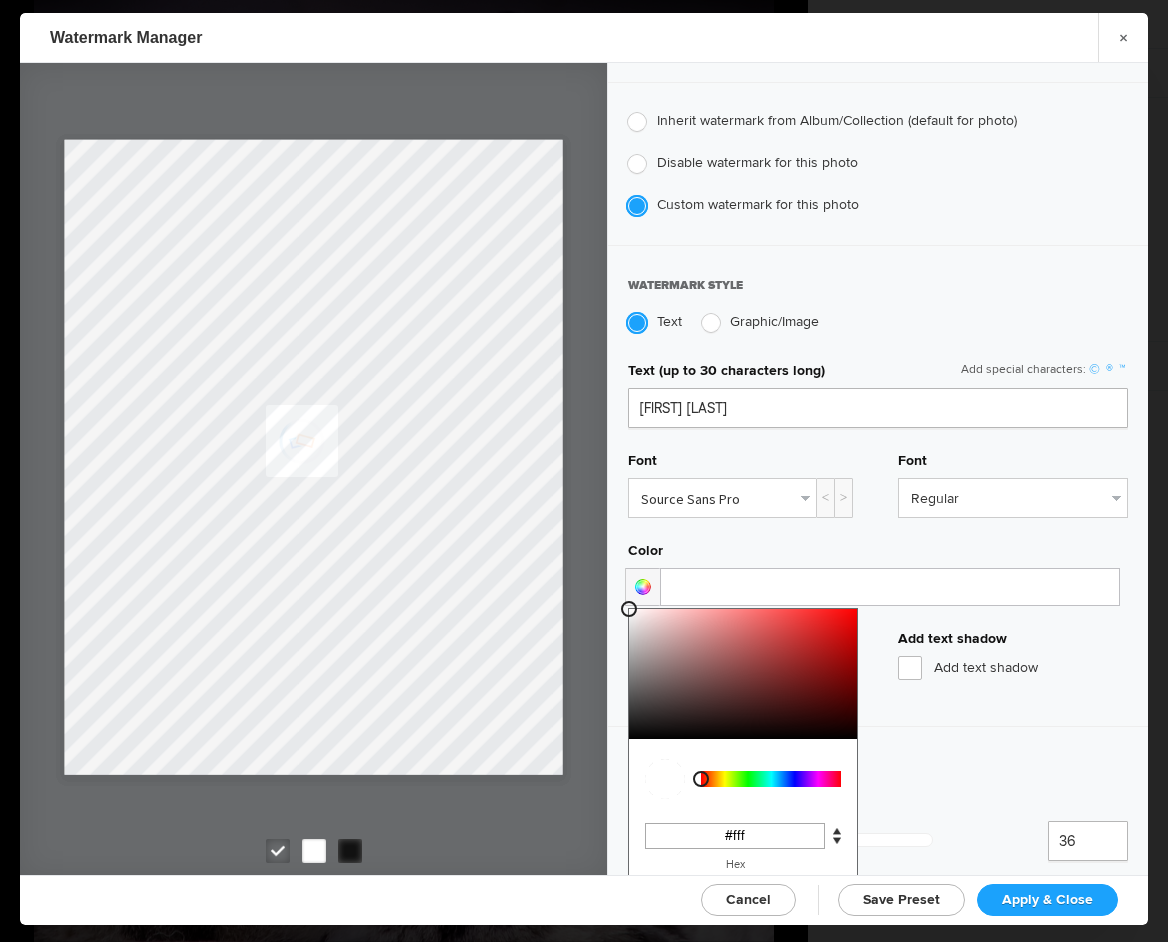 type on "#151414" 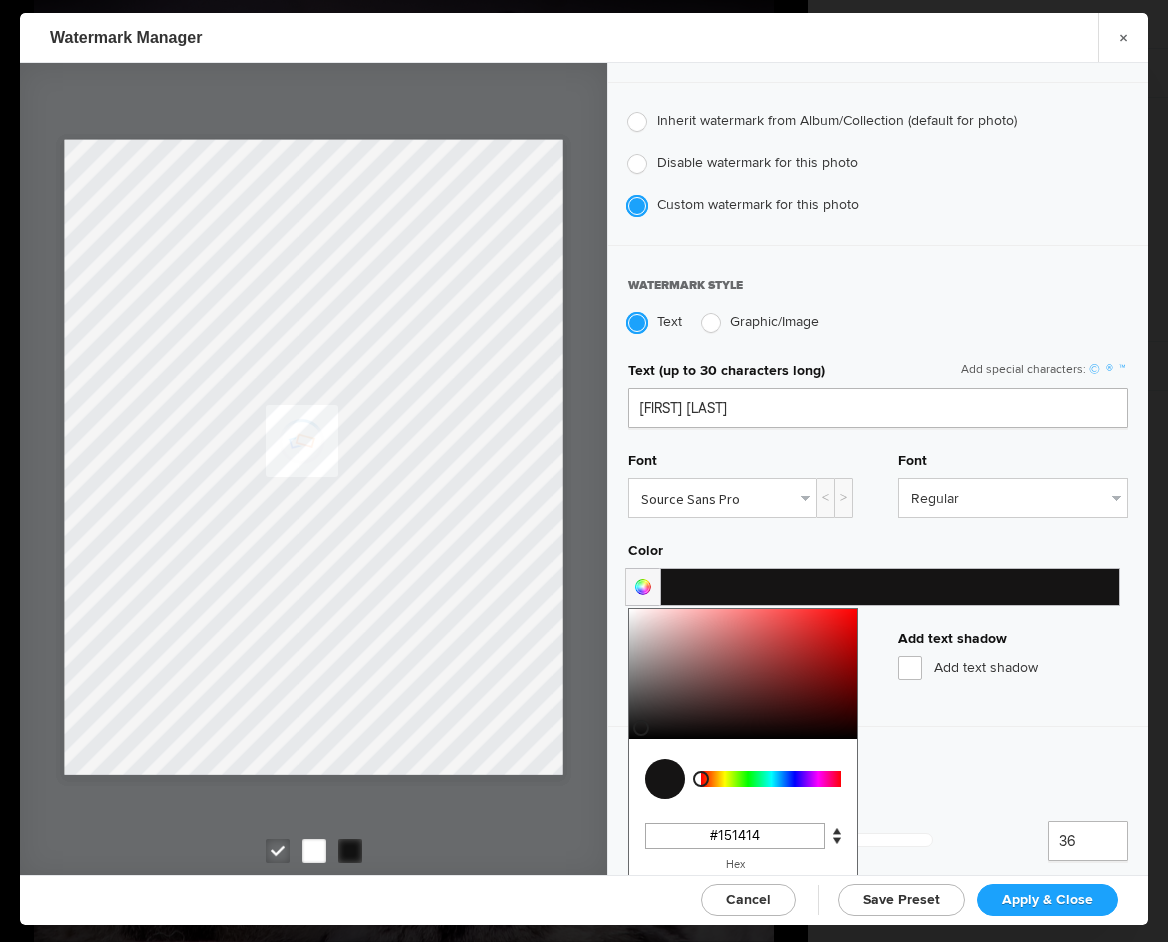 click 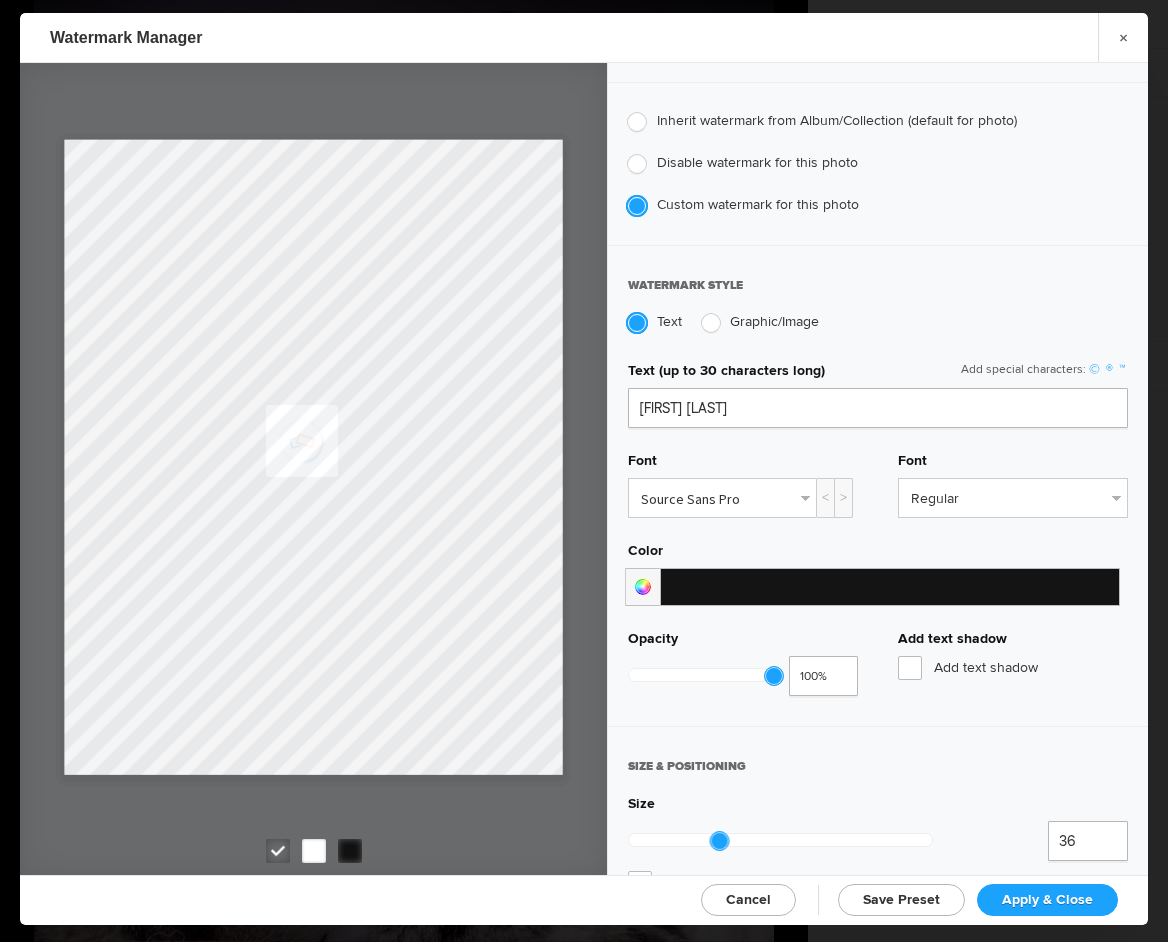 click on "Apply & Close" 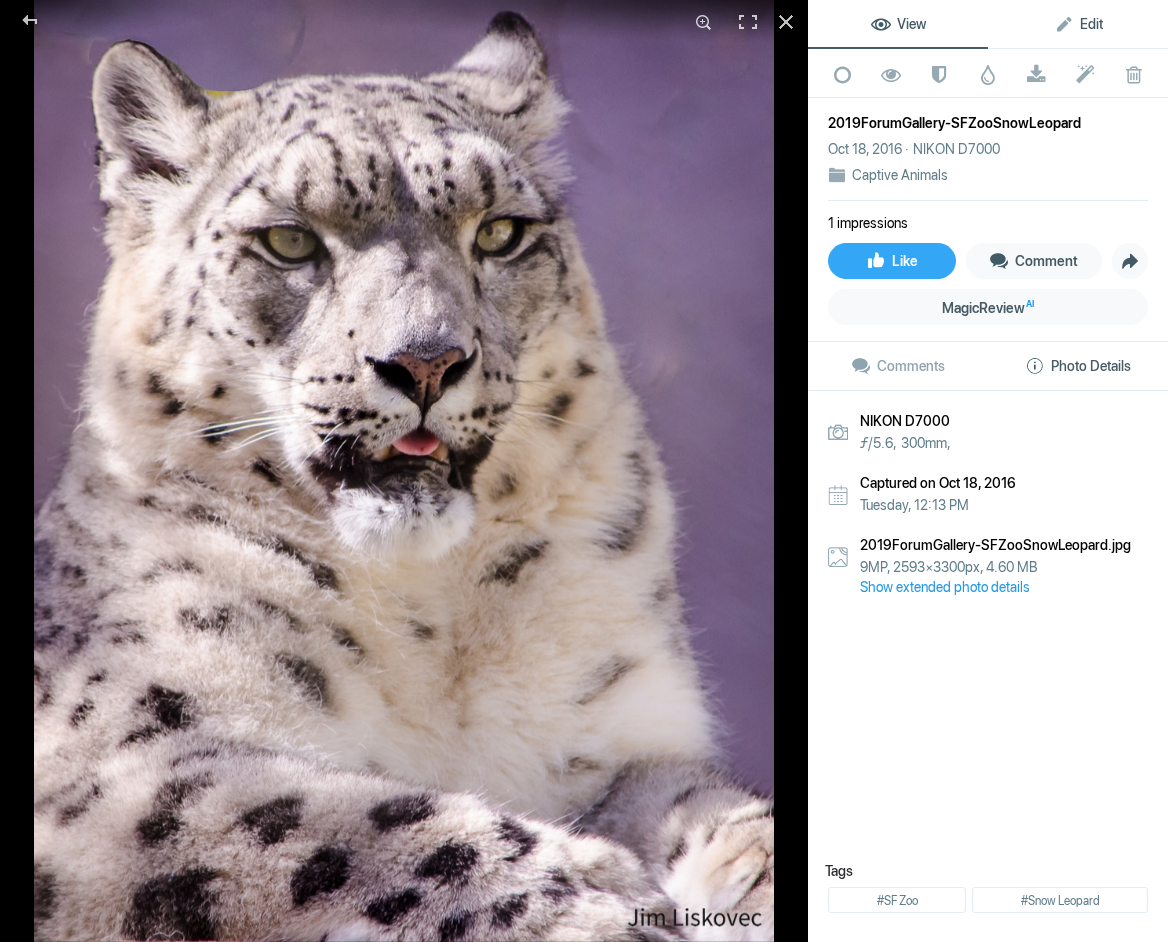 click on "Edit" 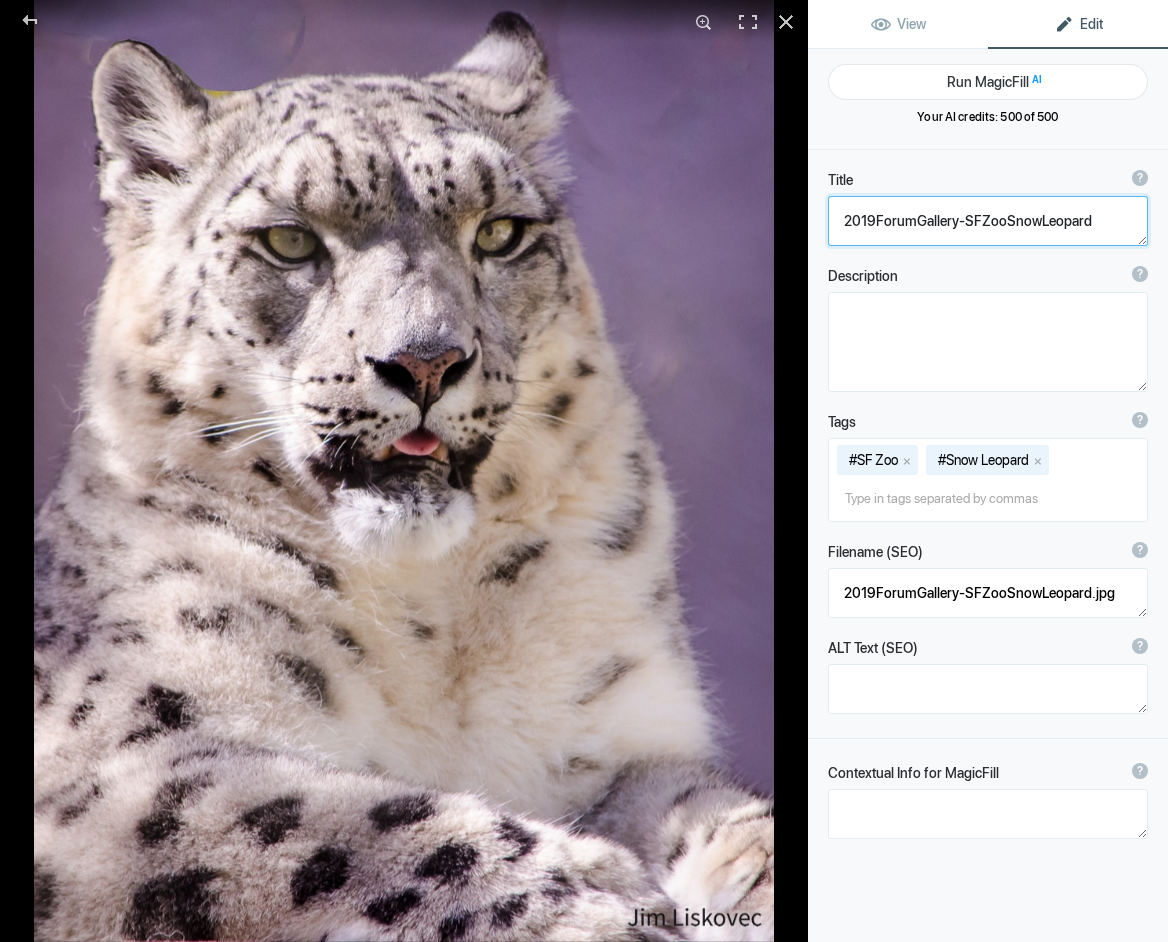 click 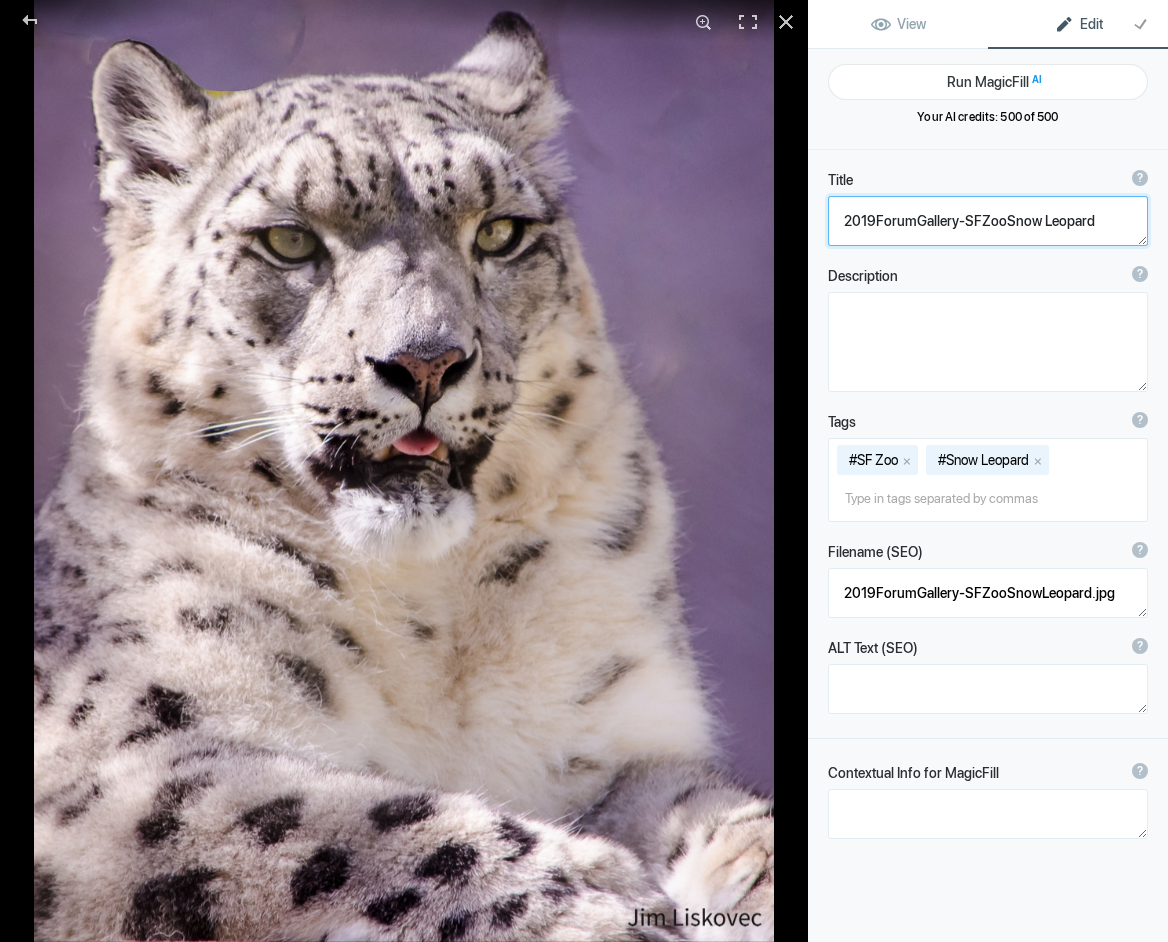 click 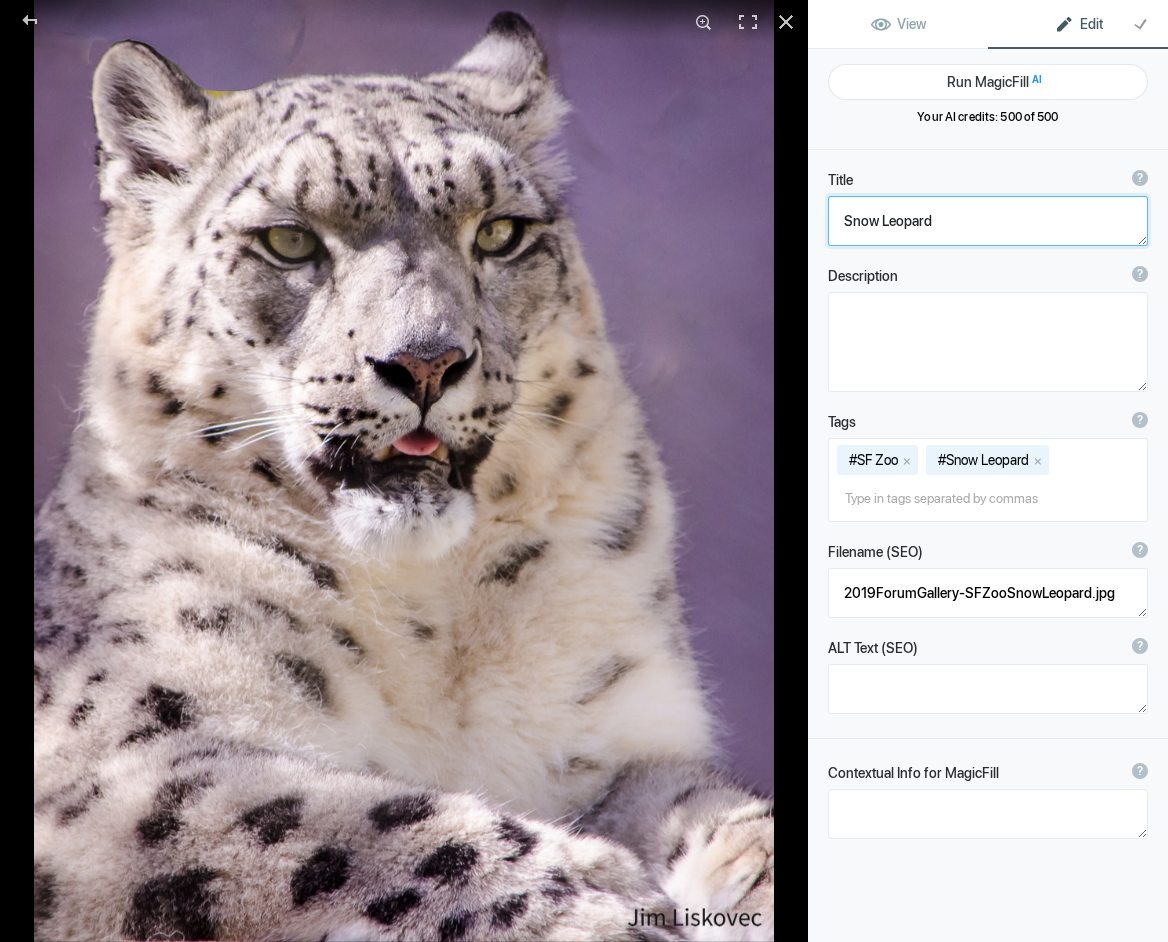 click 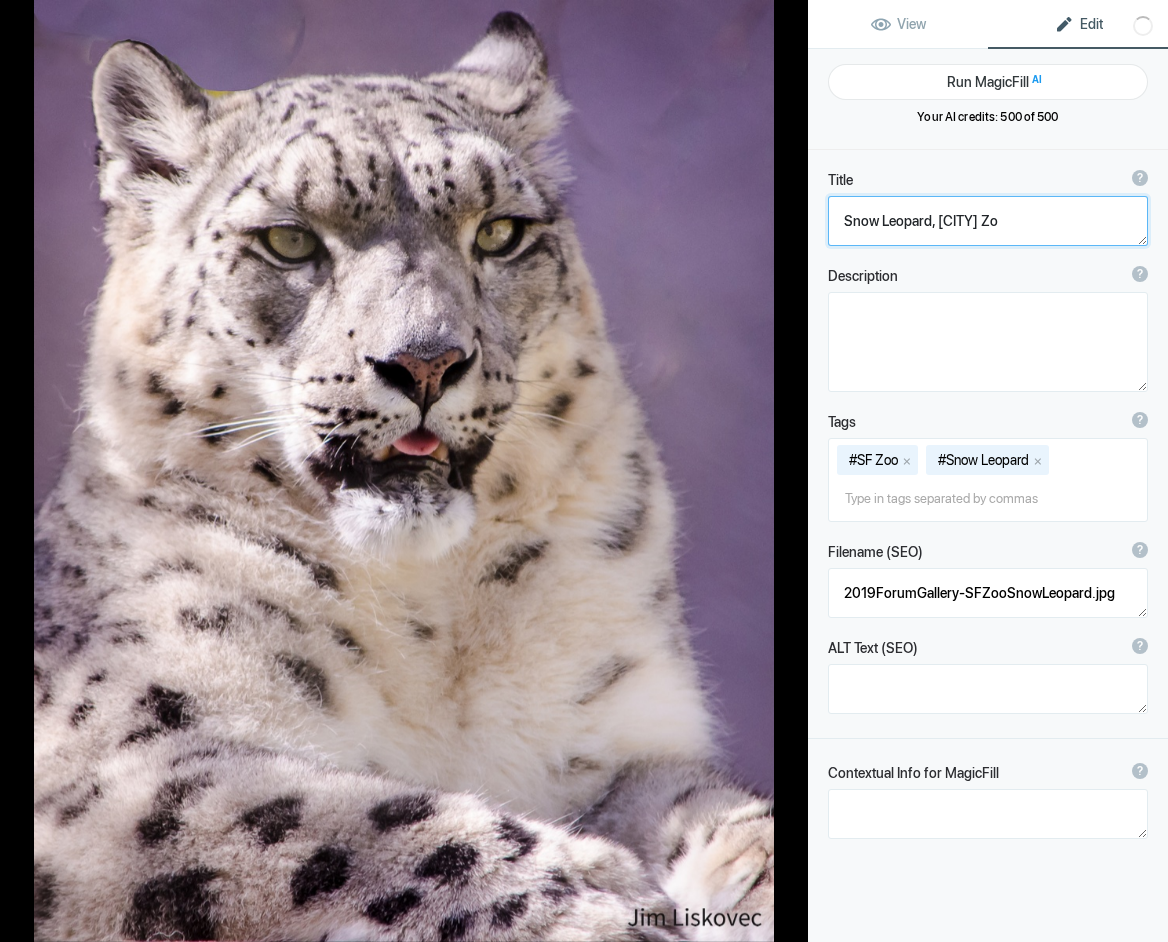 type on "Snow Leopard, [CITY] Zoo" 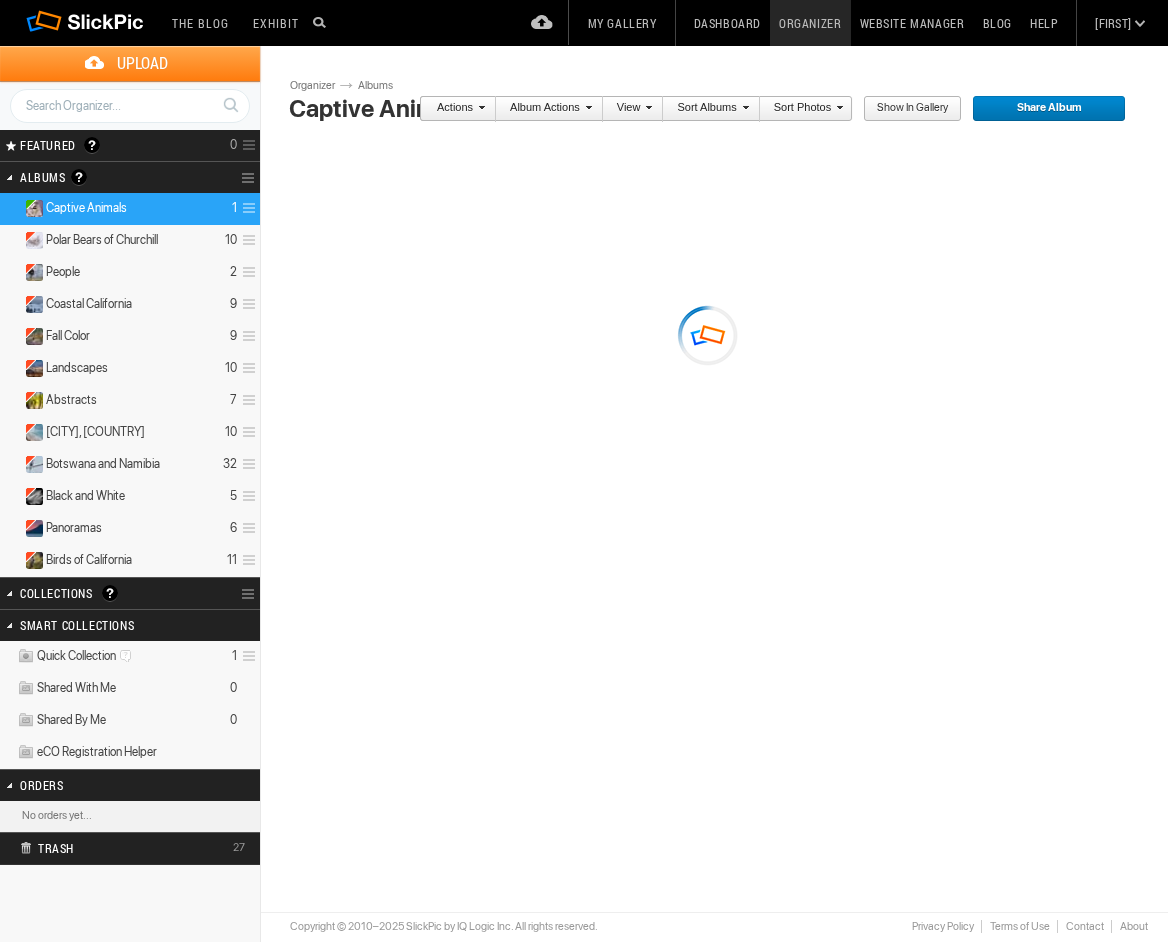 scroll, scrollTop: 0, scrollLeft: 0, axis: both 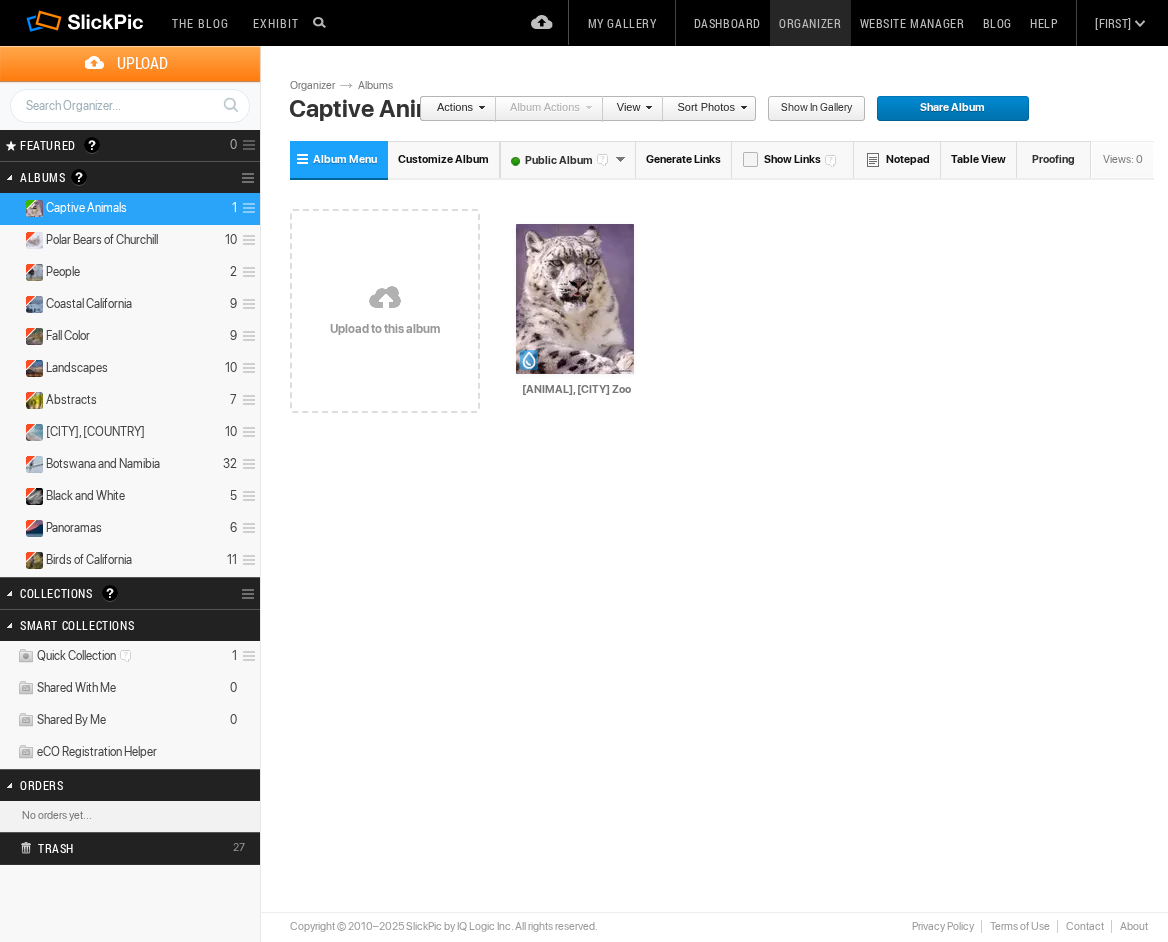 click on "Upload" at bounding box center (142, 63) 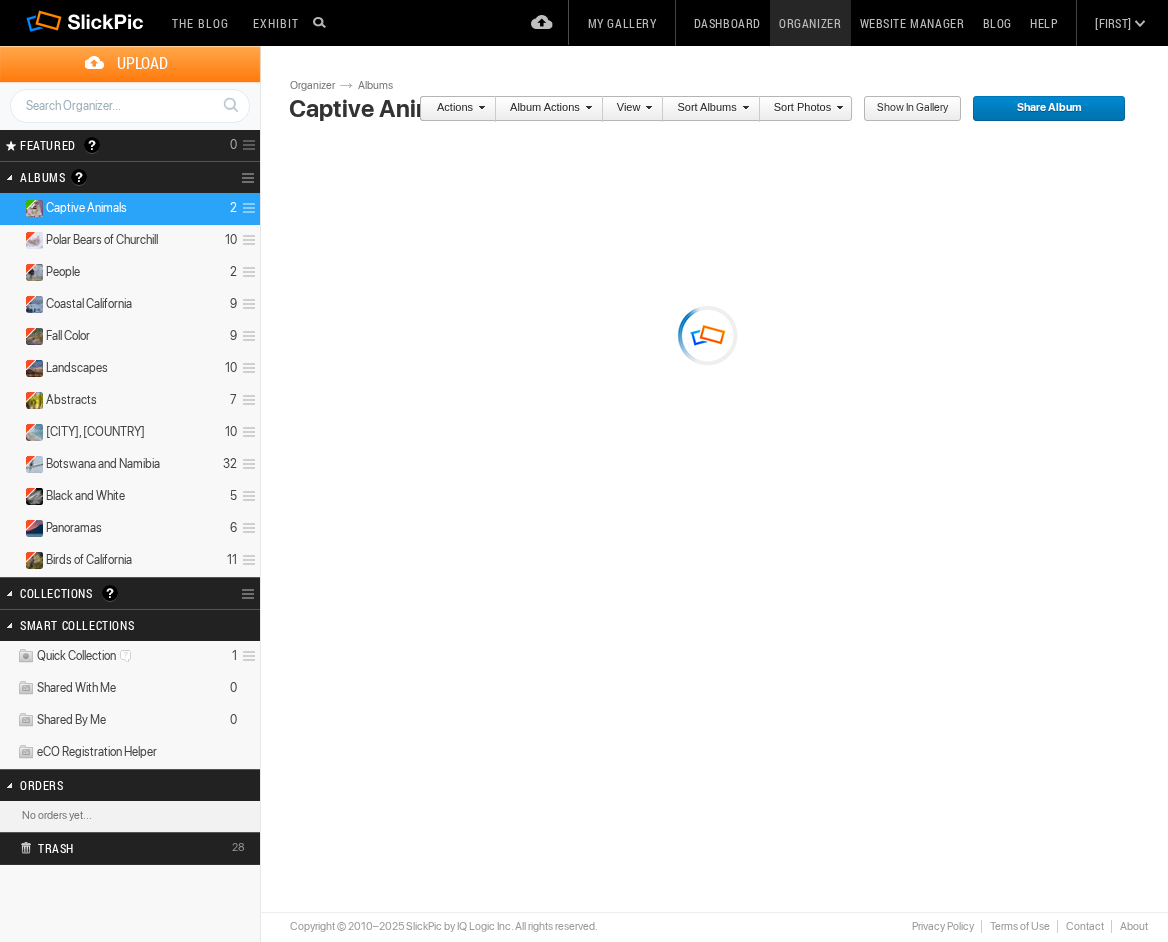 scroll, scrollTop: 0, scrollLeft: 0, axis: both 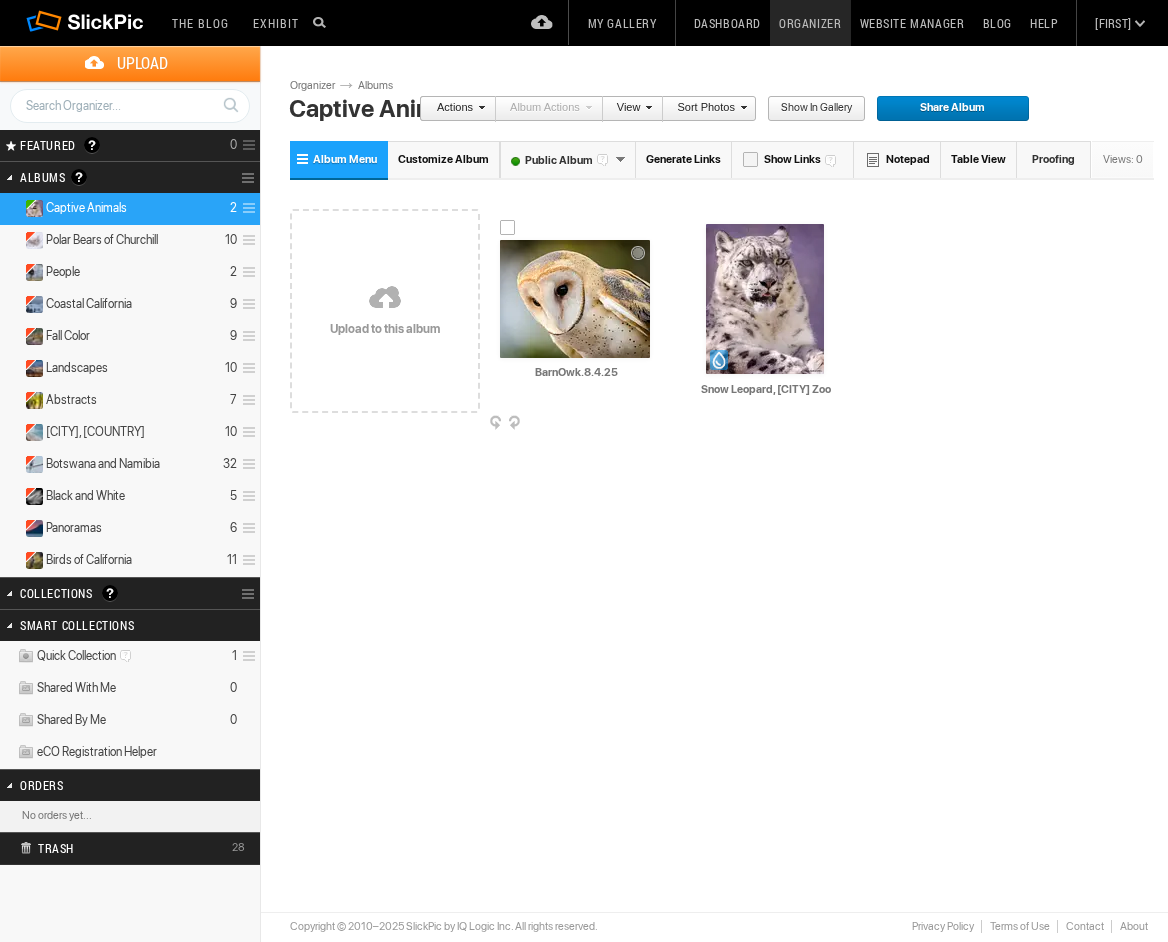click at bounding box center [575, 299] 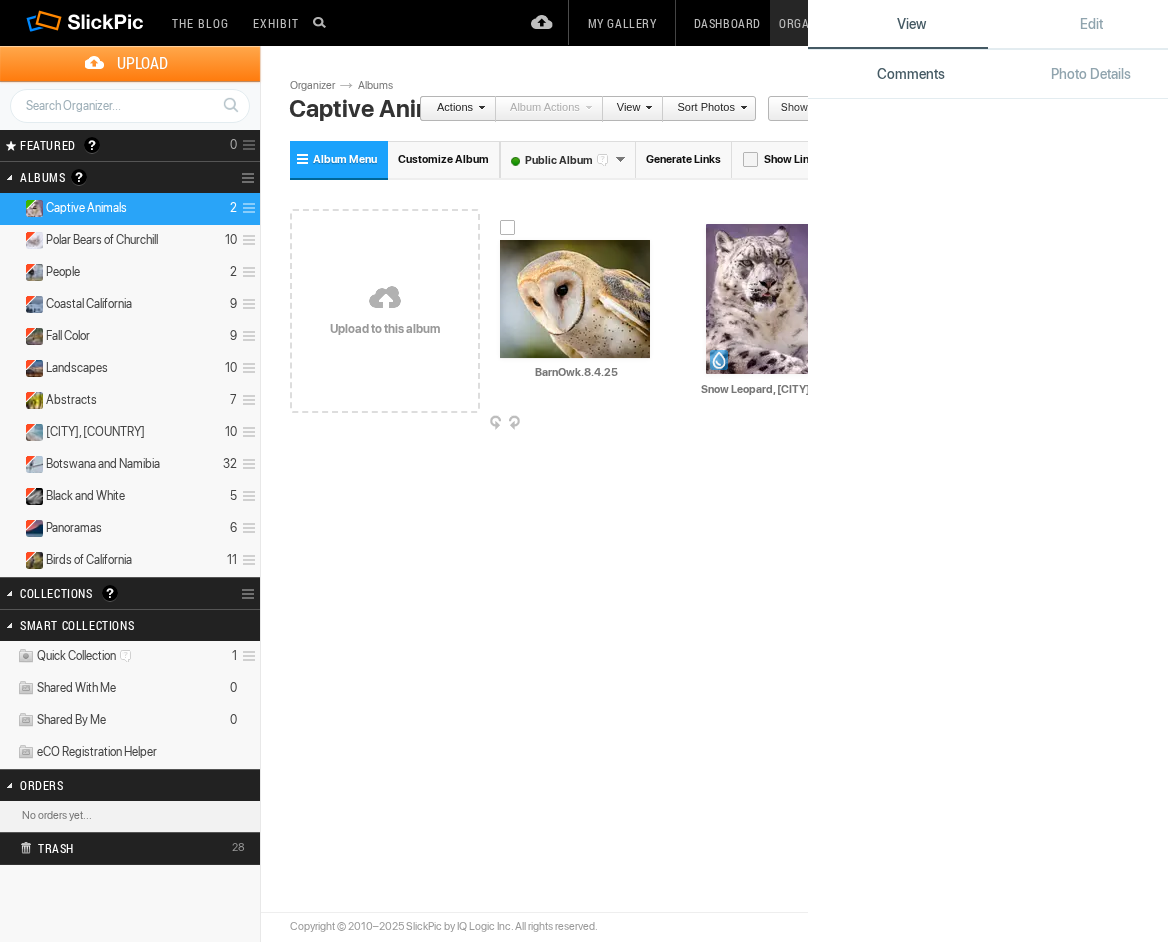 click 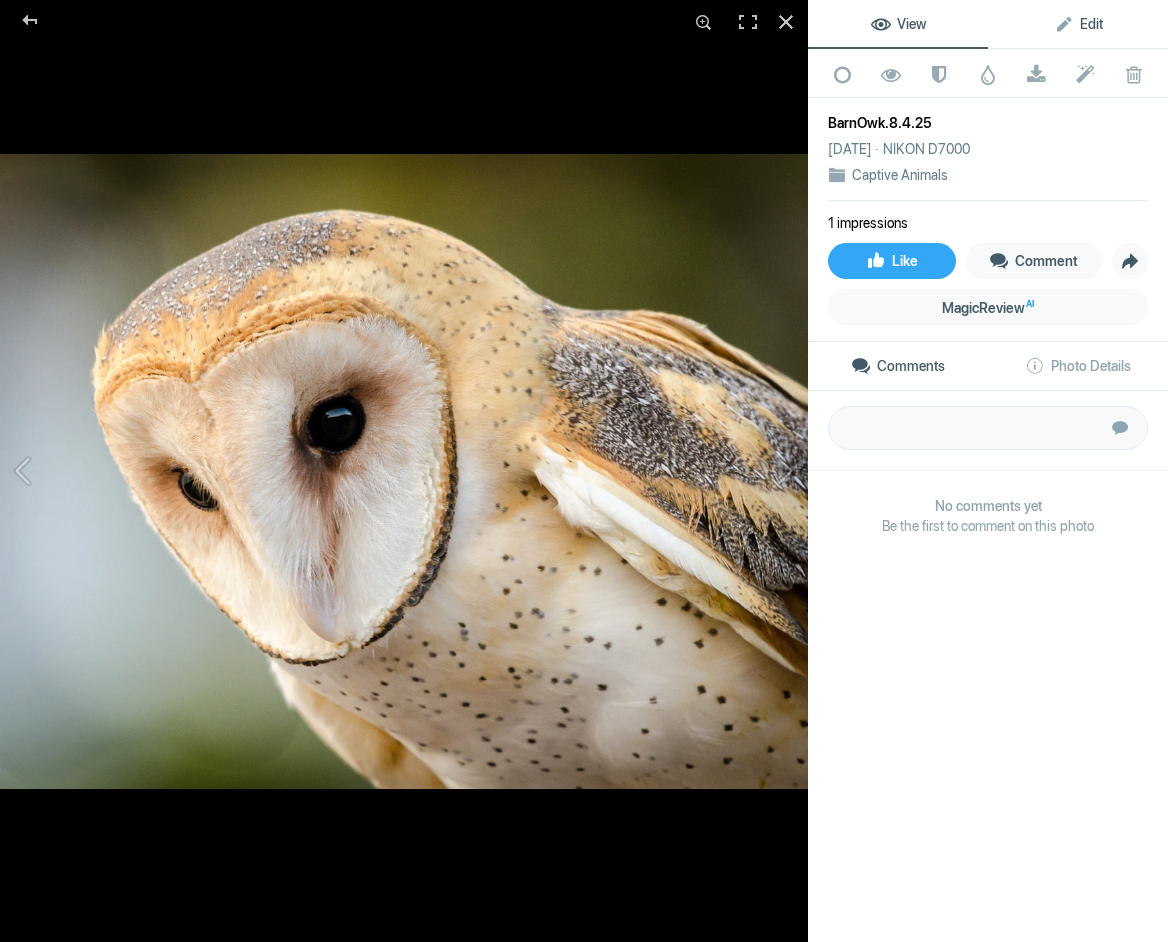 click on "Edit" 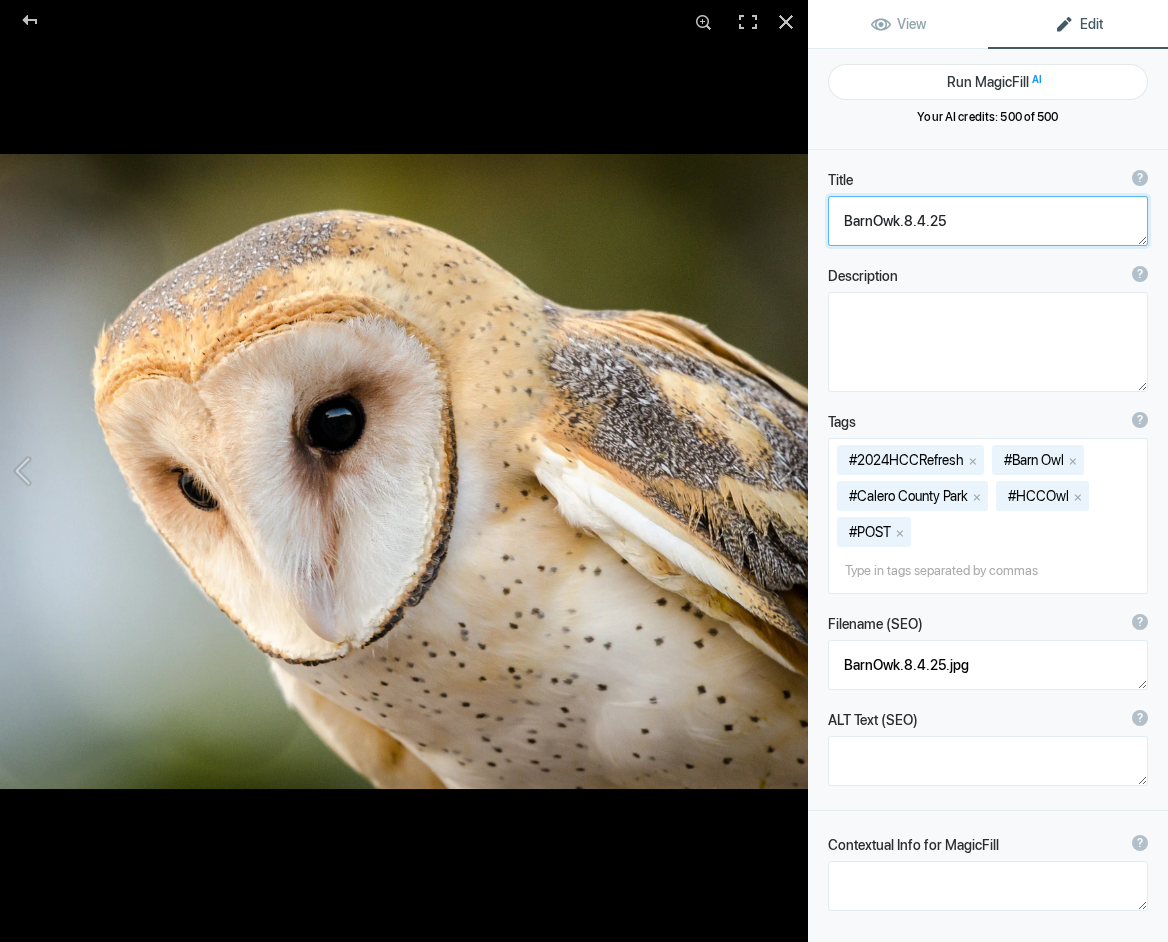 click 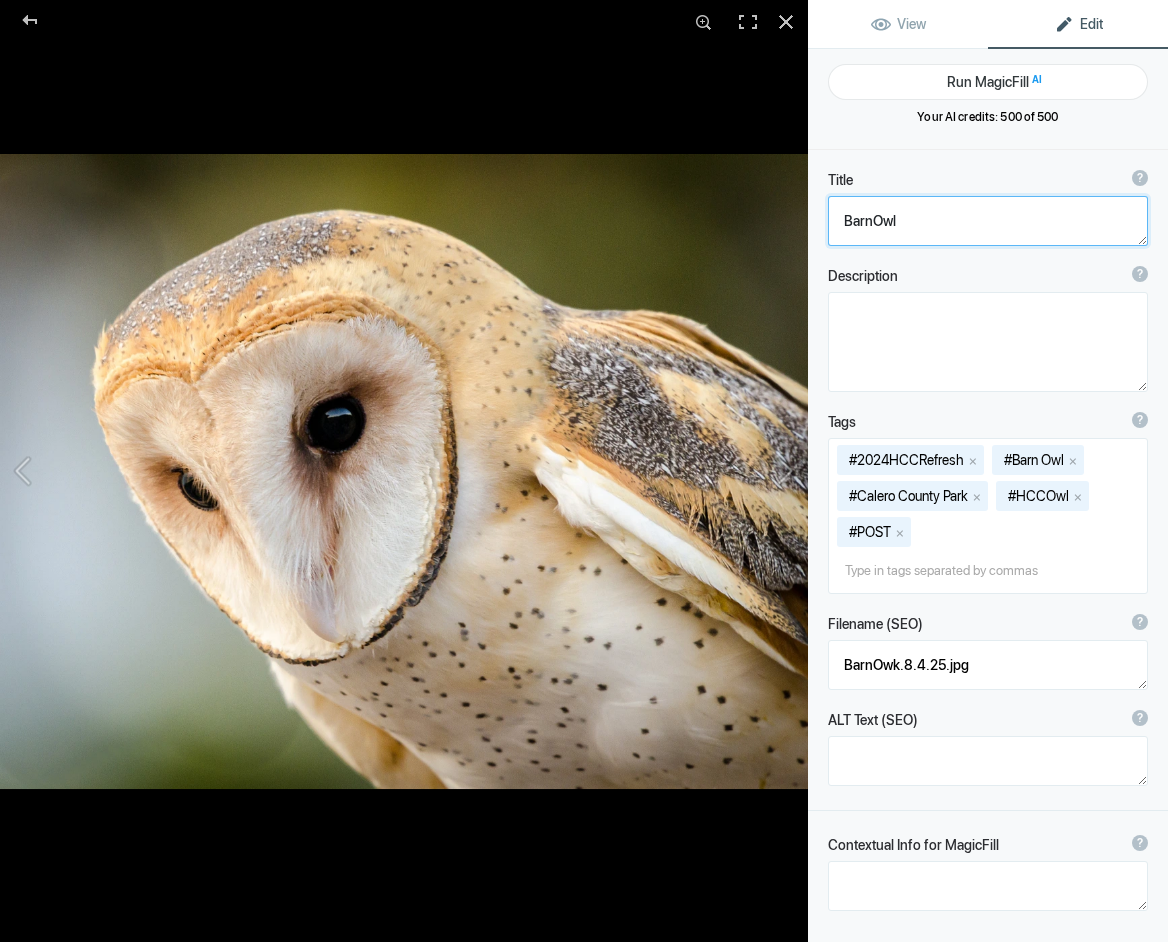 drag, startPoint x: 870, startPoint y: 223, endPoint x: 882, endPoint y: 233, distance: 15.6205 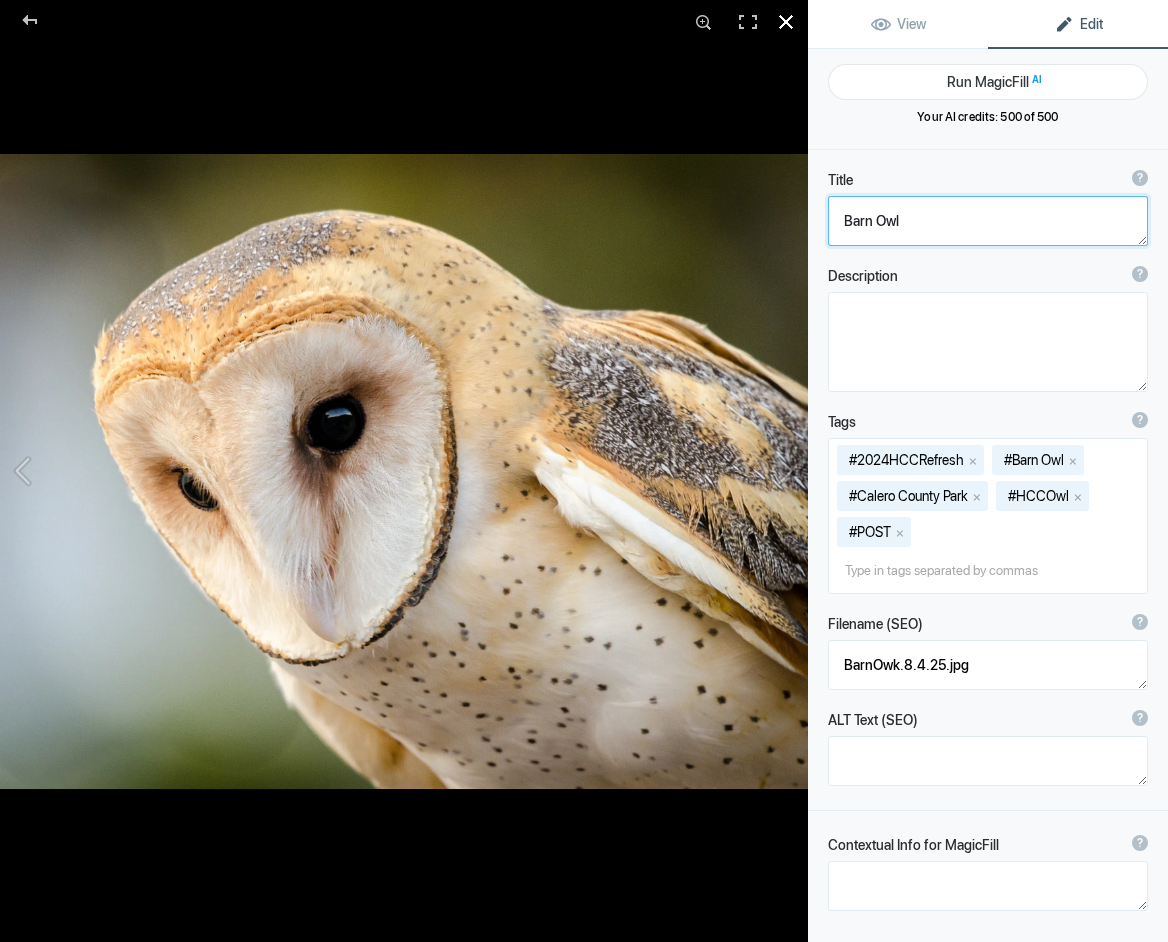 click 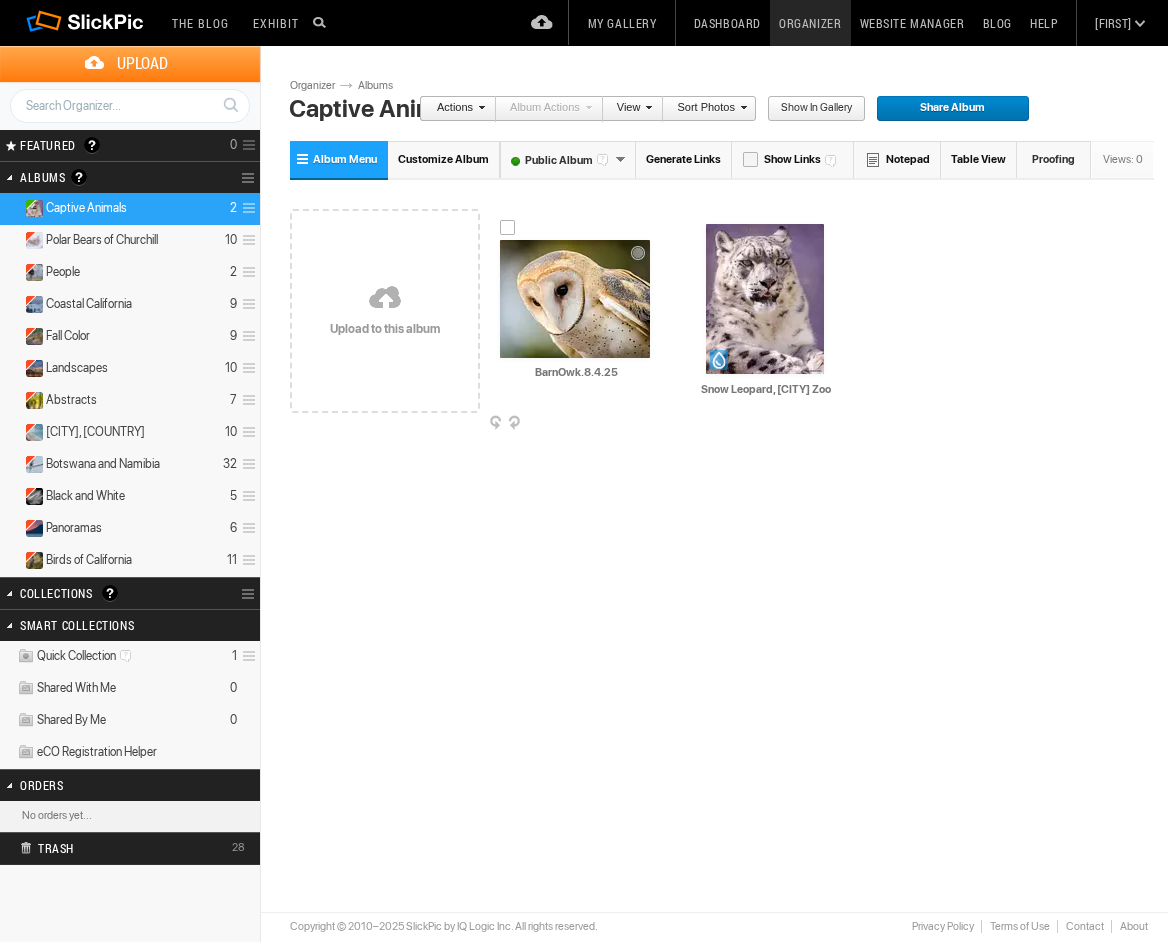 click at bounding box center [575, 299] 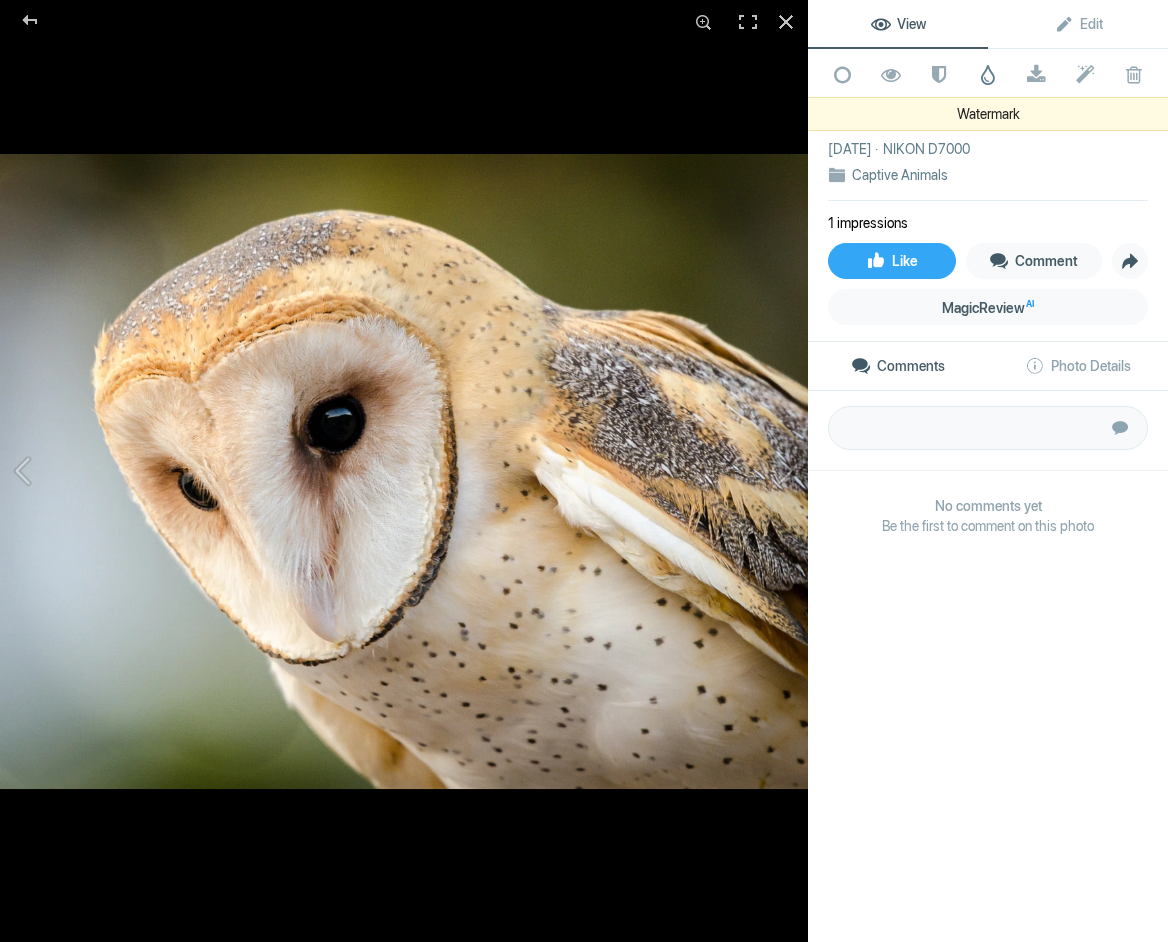 click 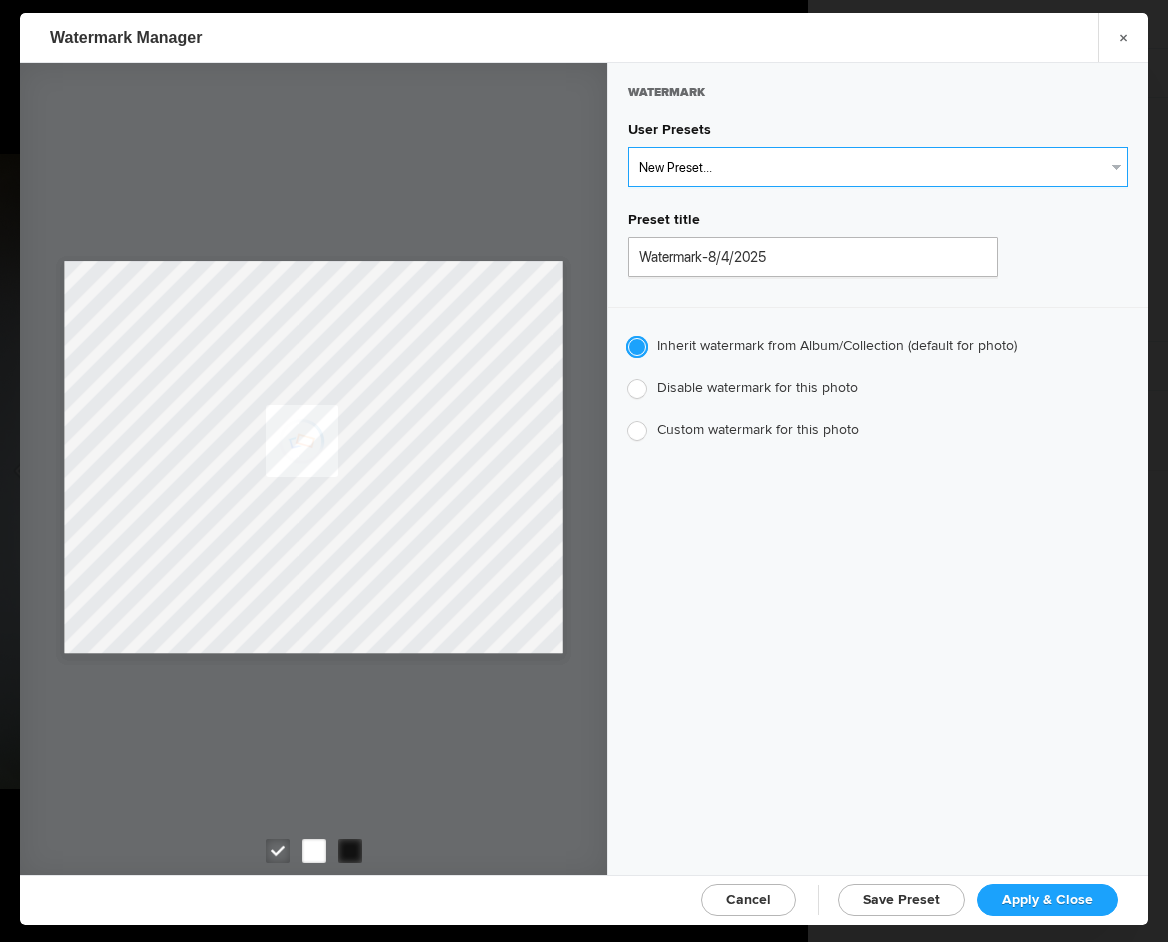 select on "1: Object" 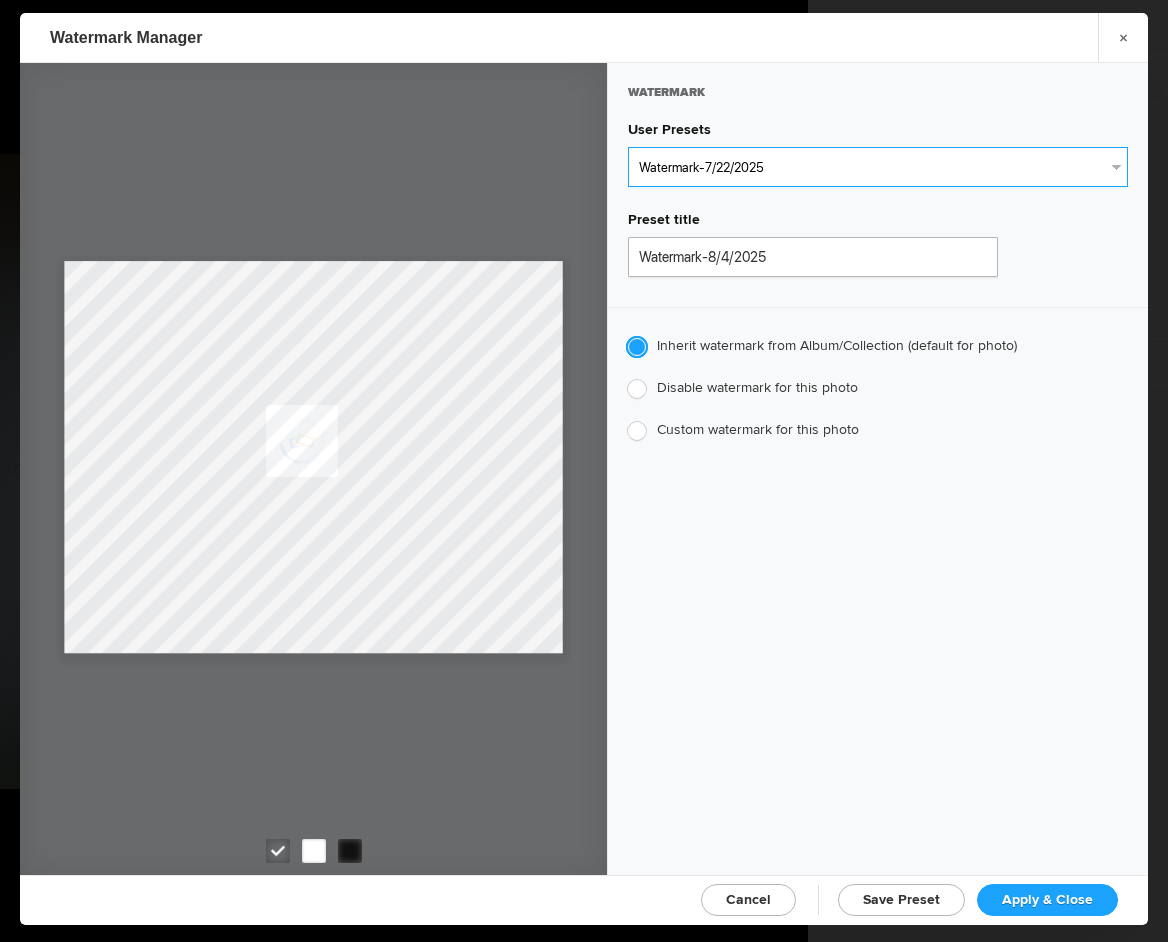 type on "Watermark-7/22/2025" 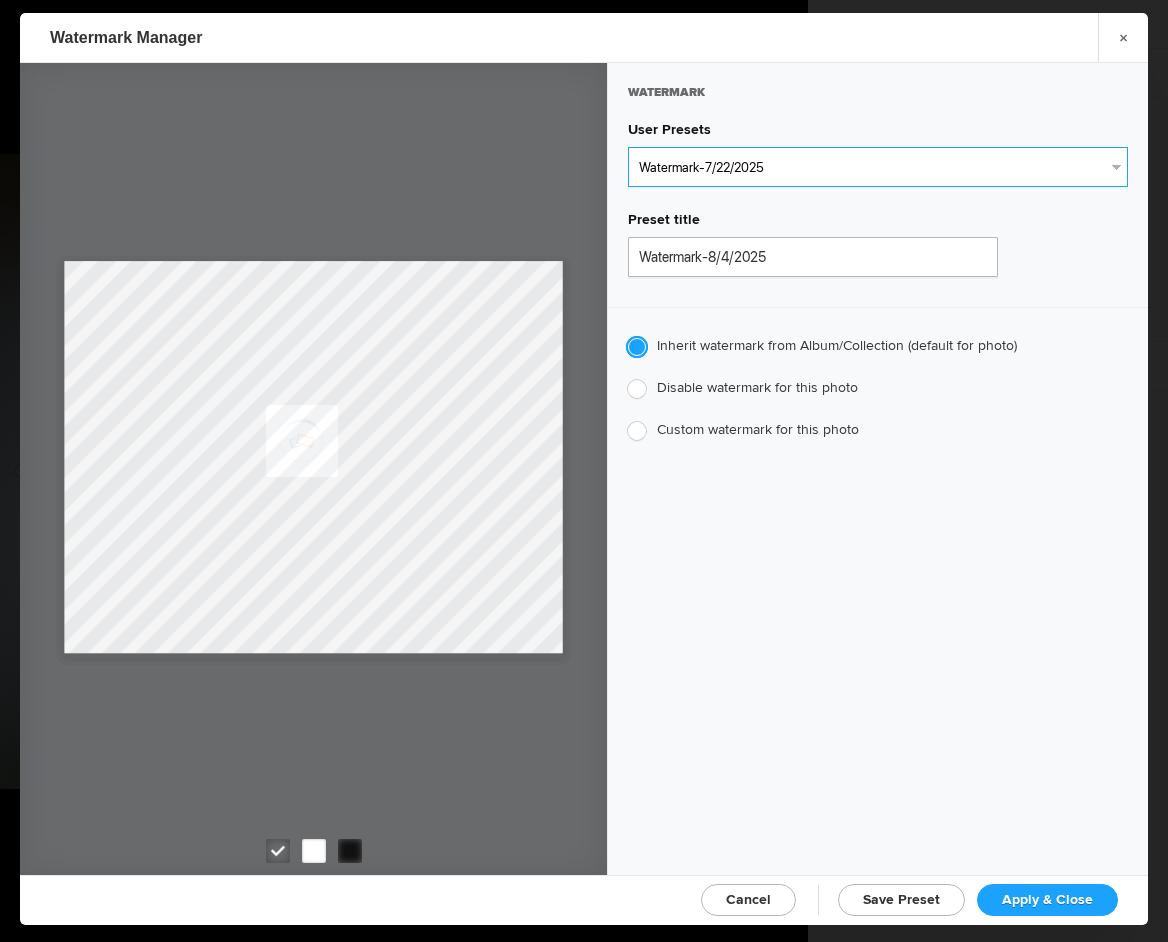 radio on "false" 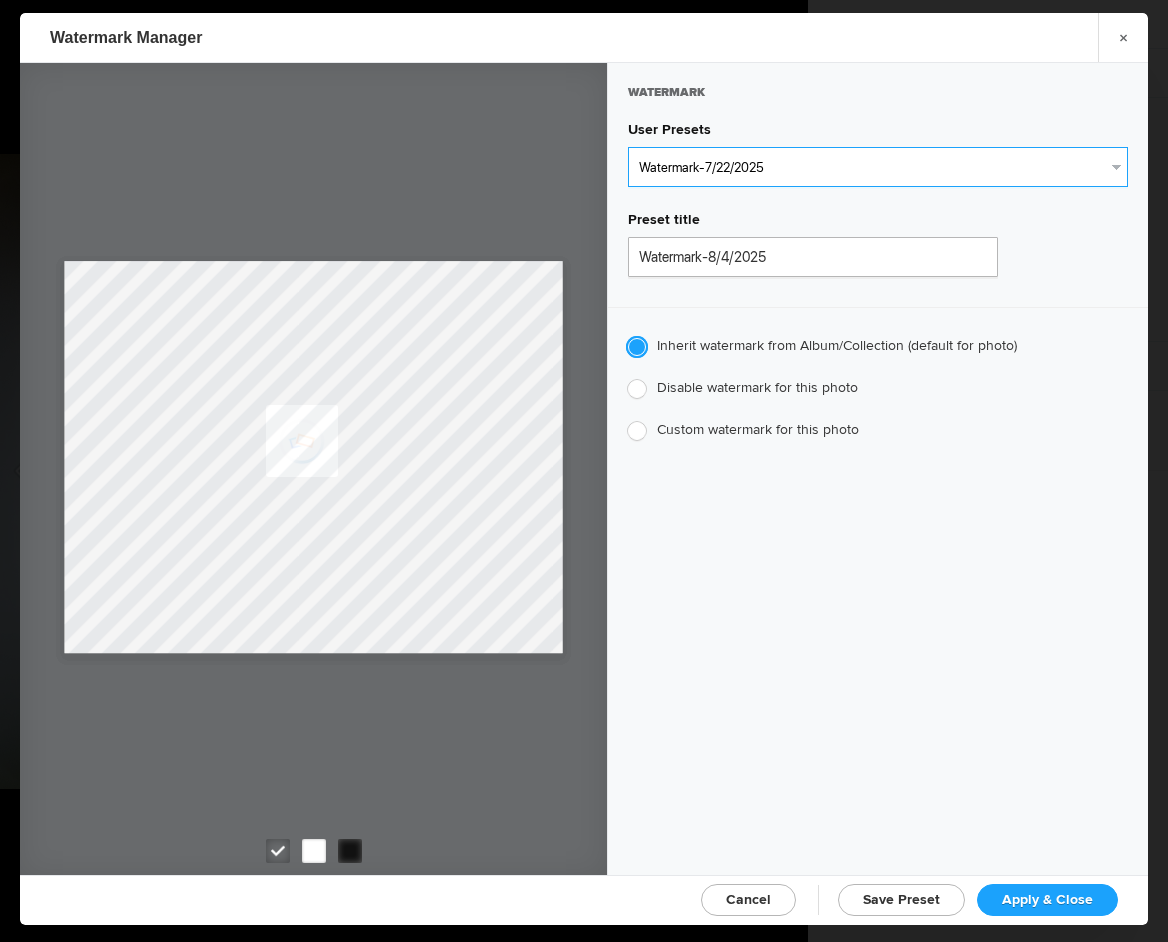 radio on "true" 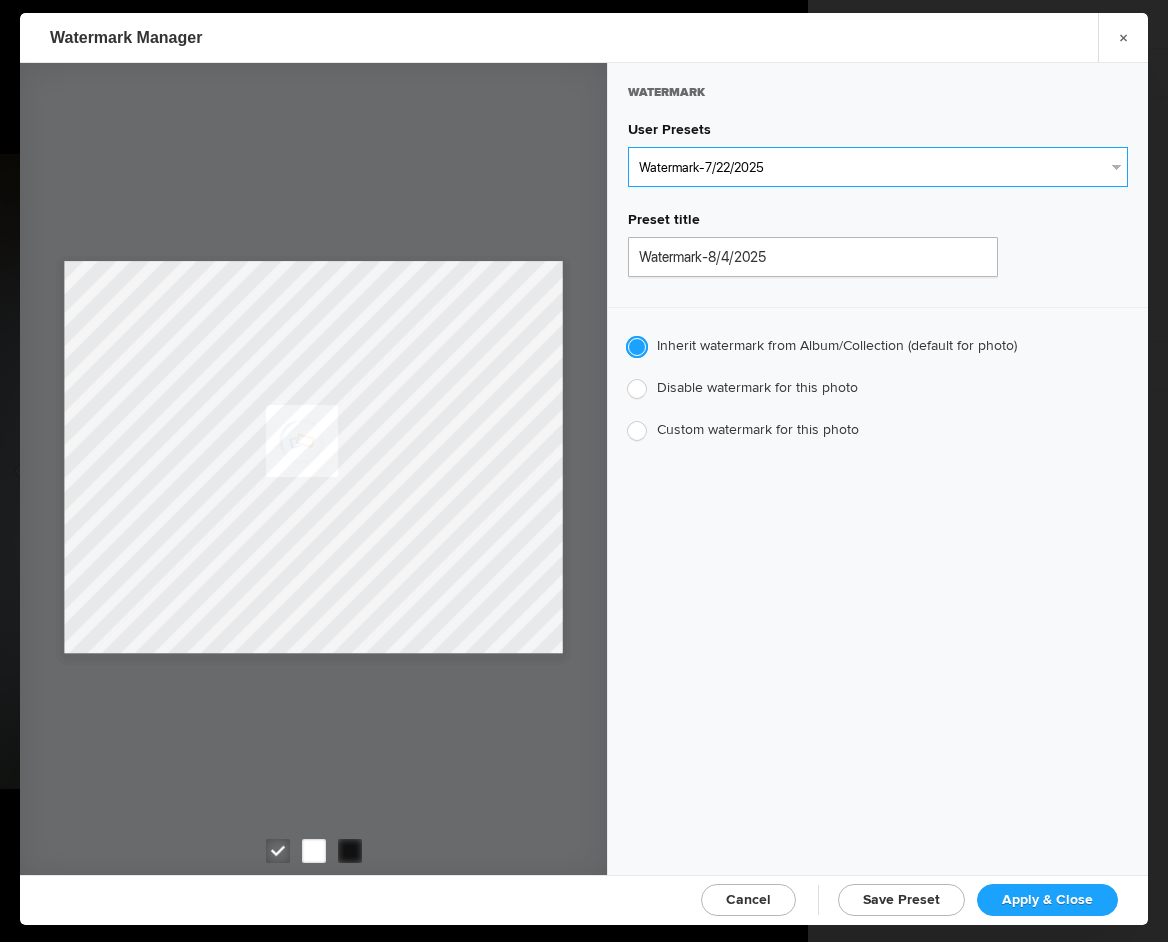 type on "Jim Liskovec" 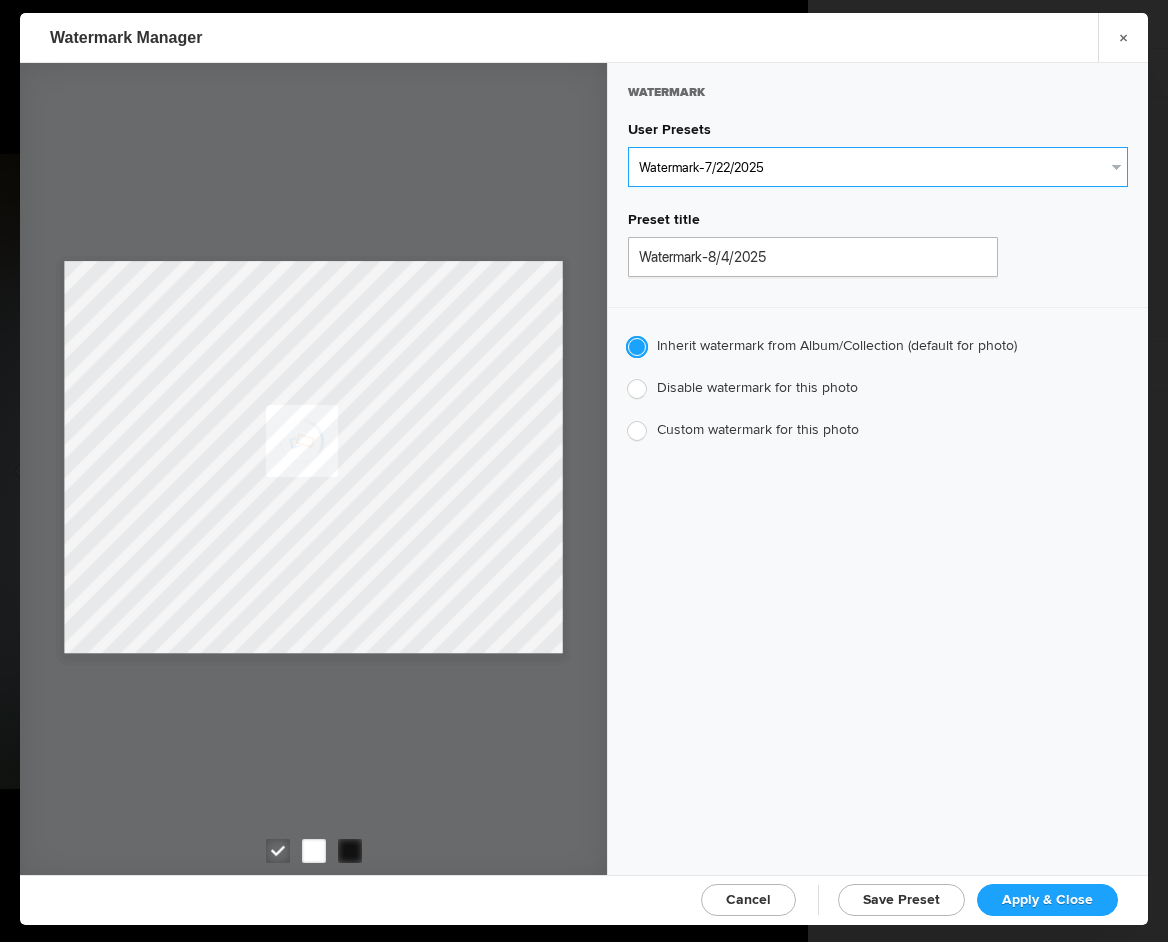 radio on "false" 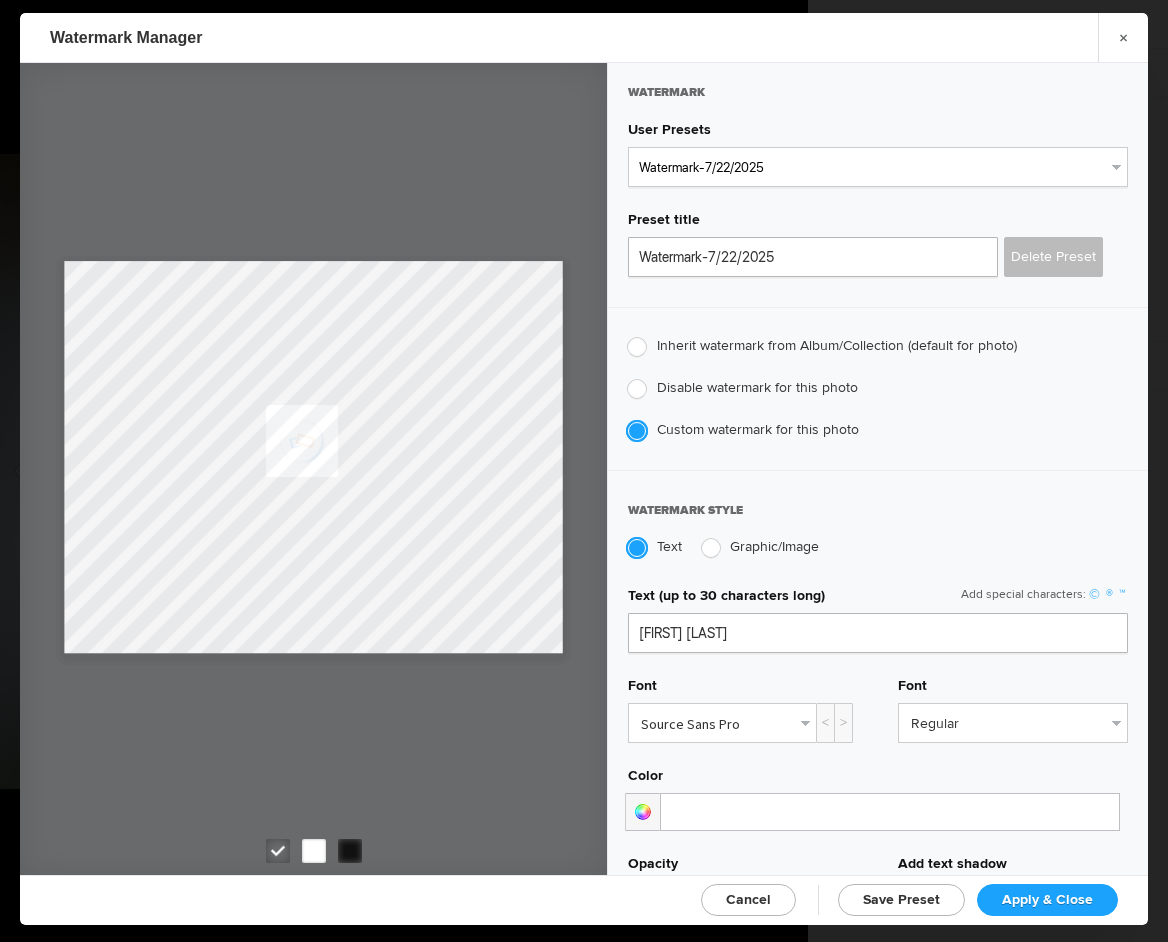 click on "Apply & Close" 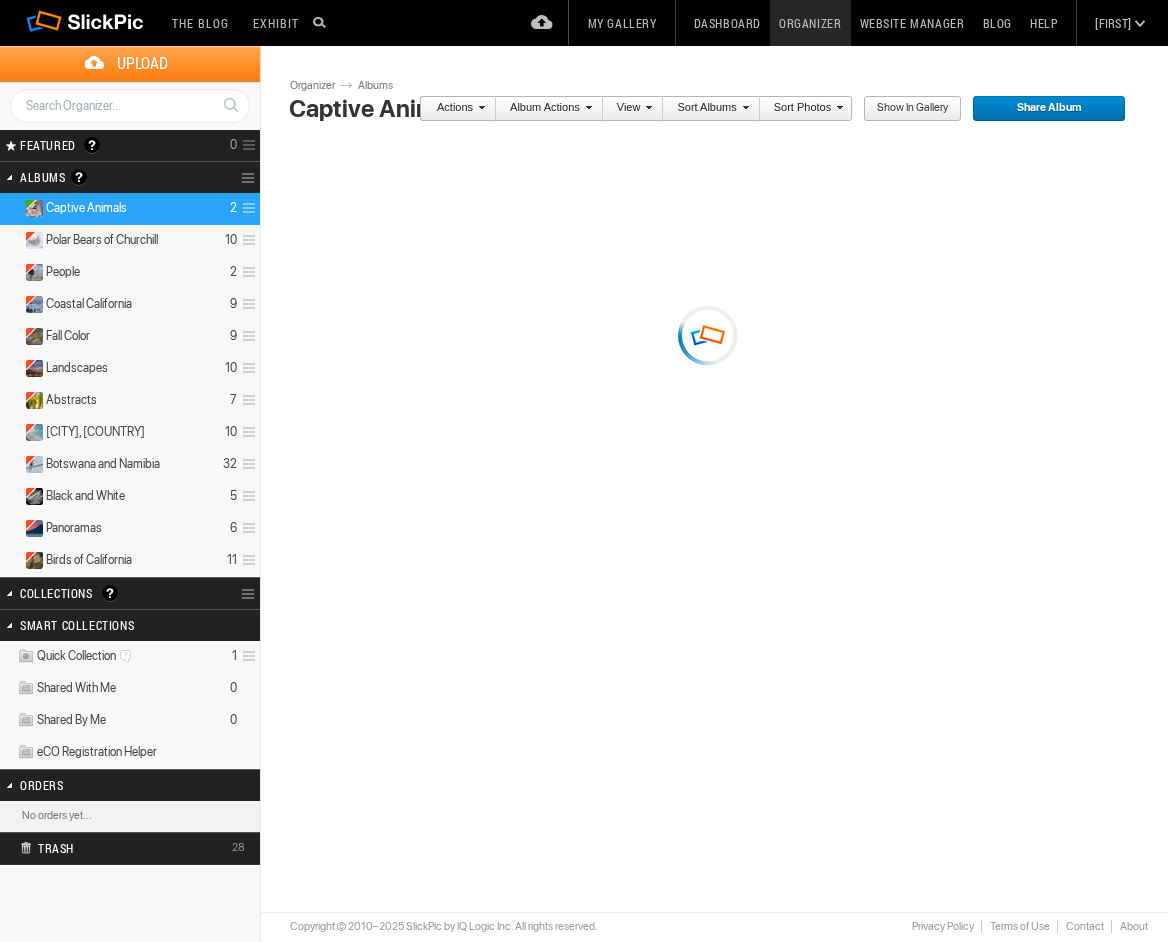 scroll, scrollTop: 0, scrollLeft: 0, axis: both 